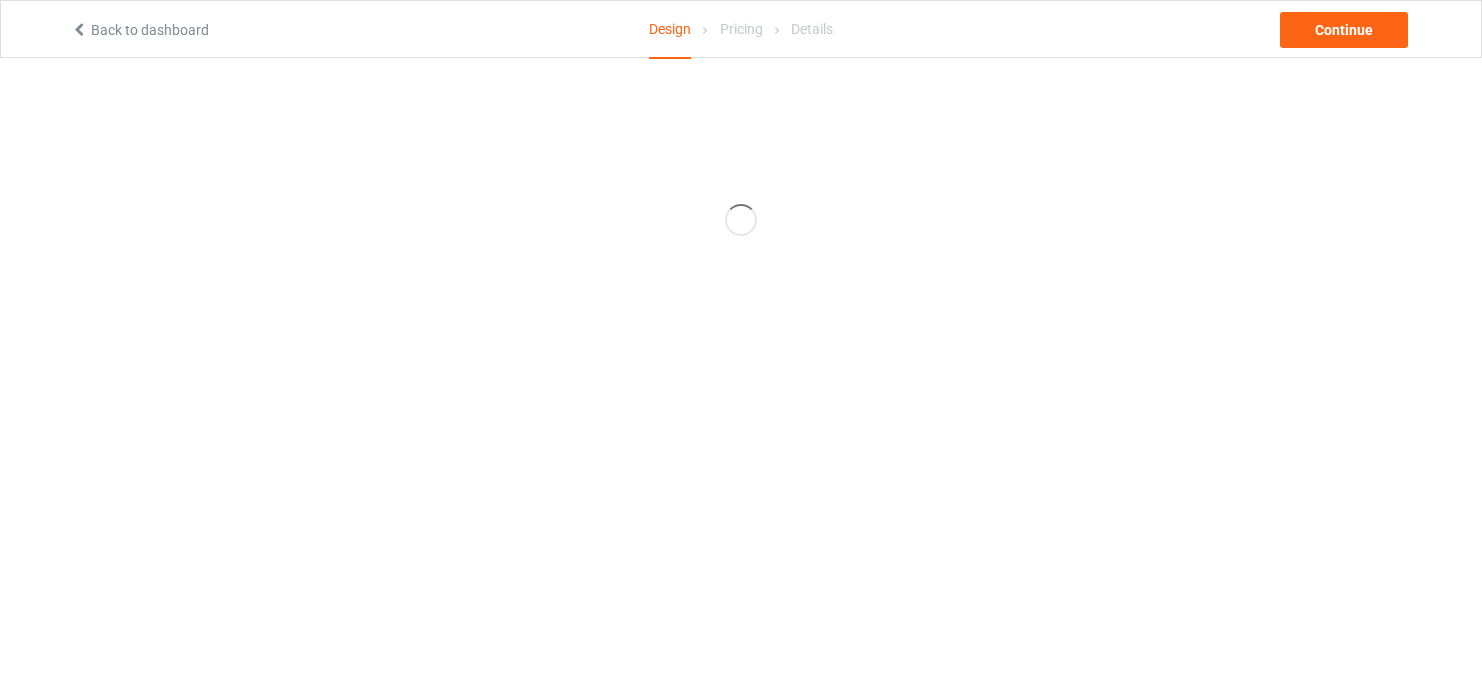 scroll, scrollTop: 0, scrollLeft: 0, axis: both 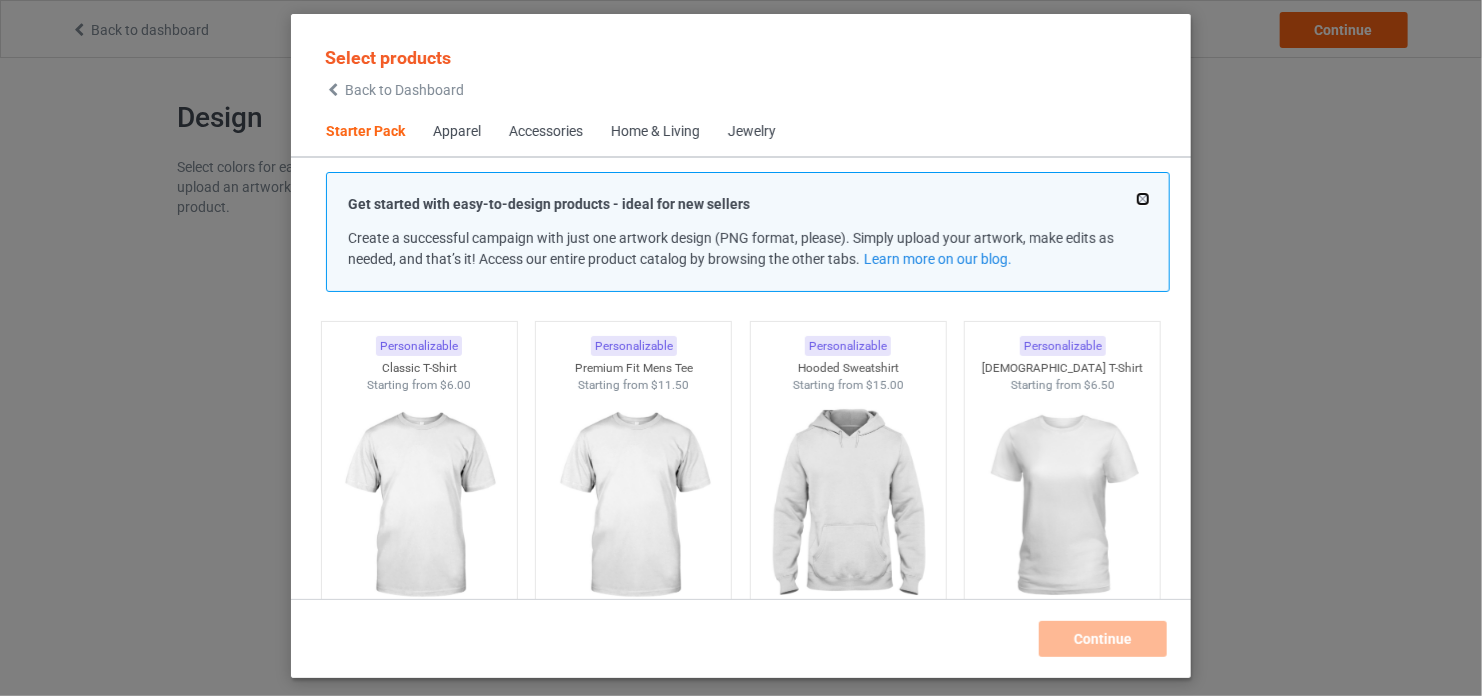 click at bounding box center [1143, 199] 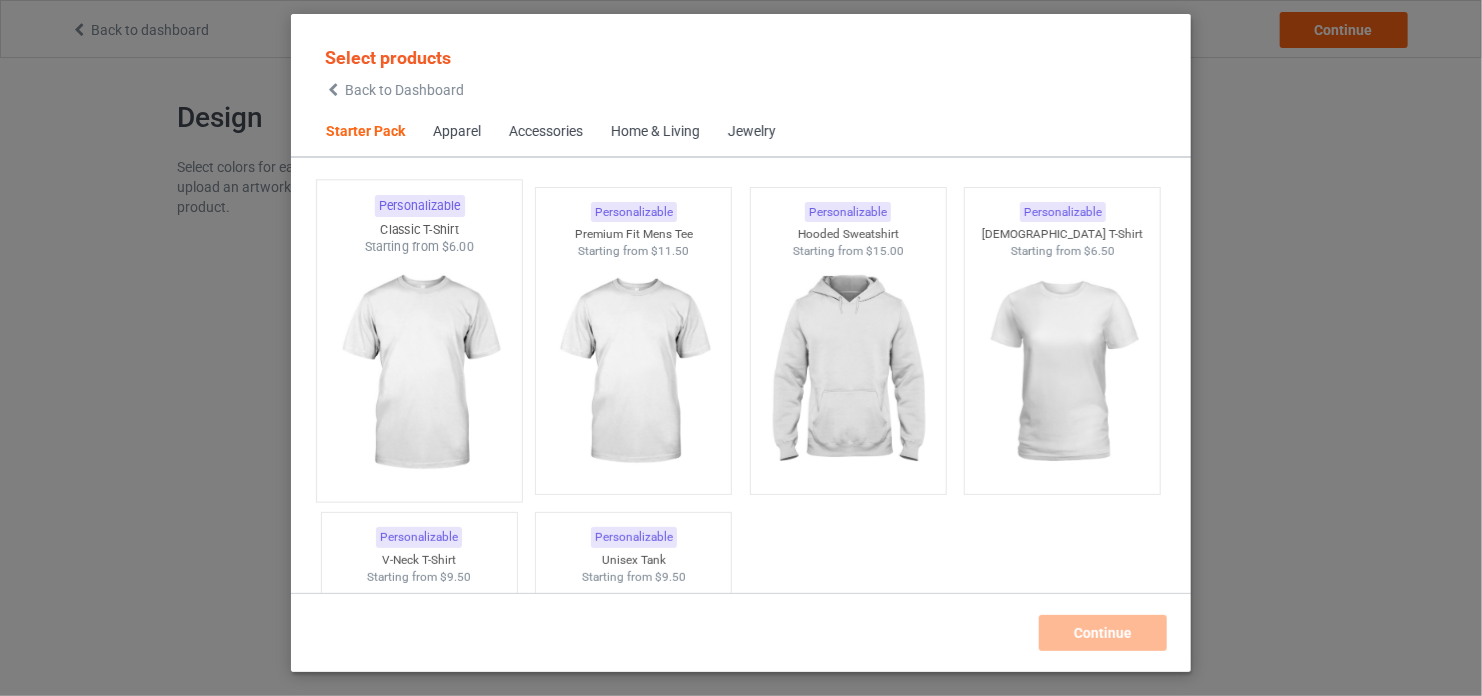 click at bounding box center [419, 373] 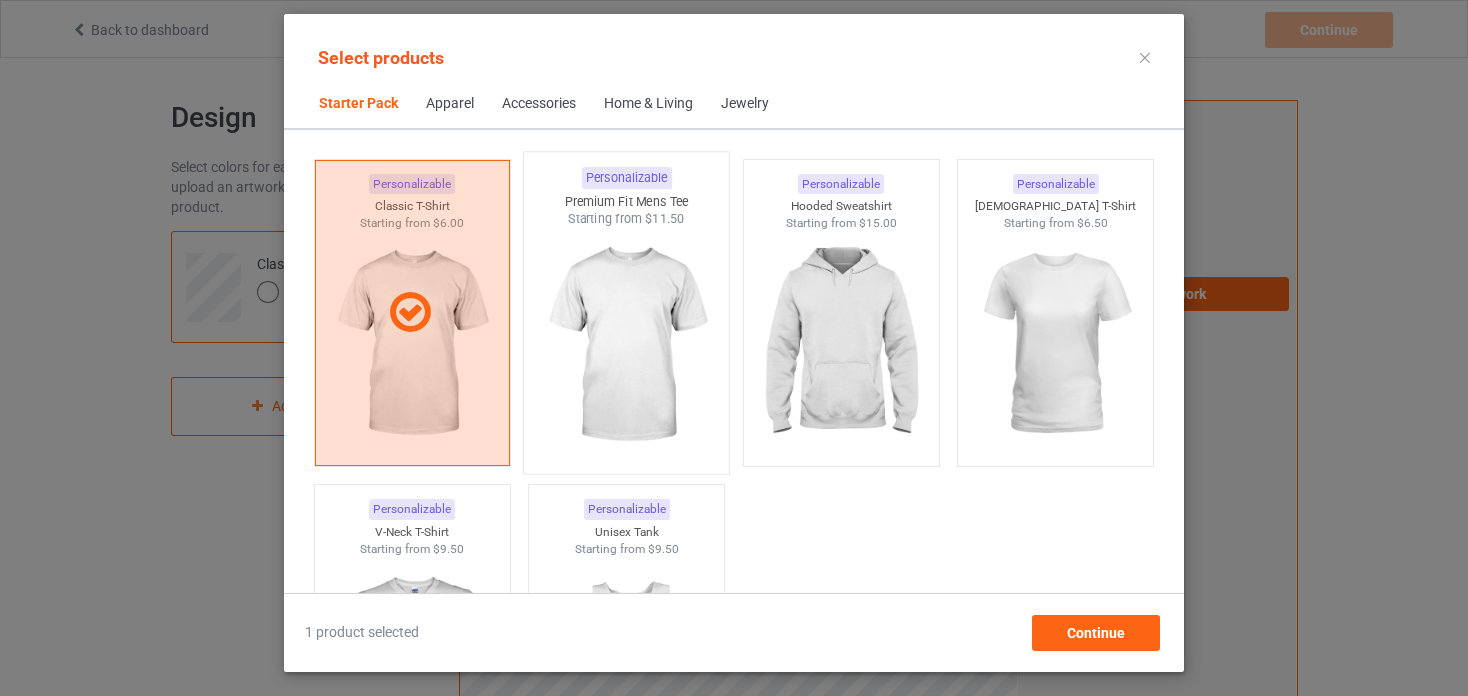 click at bounding box center (626, 345) 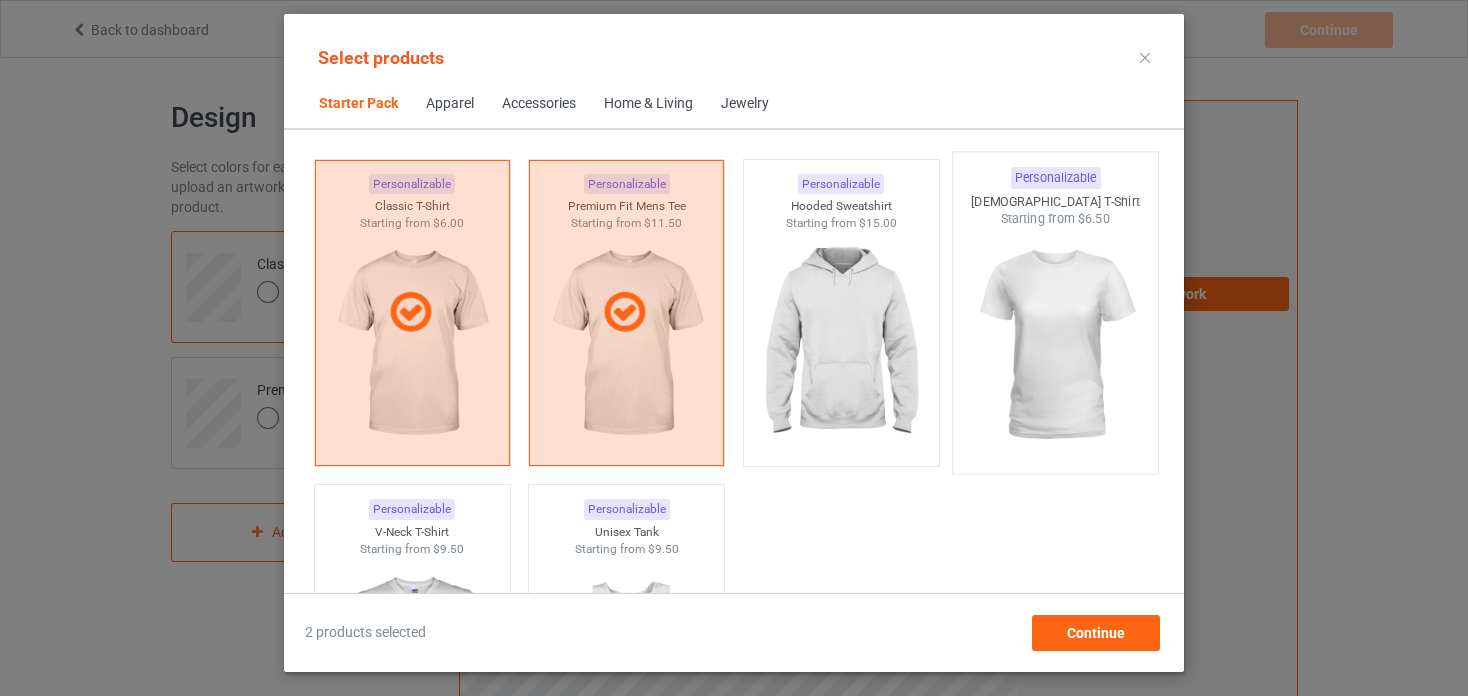 click at bounding box center (1056, 345) 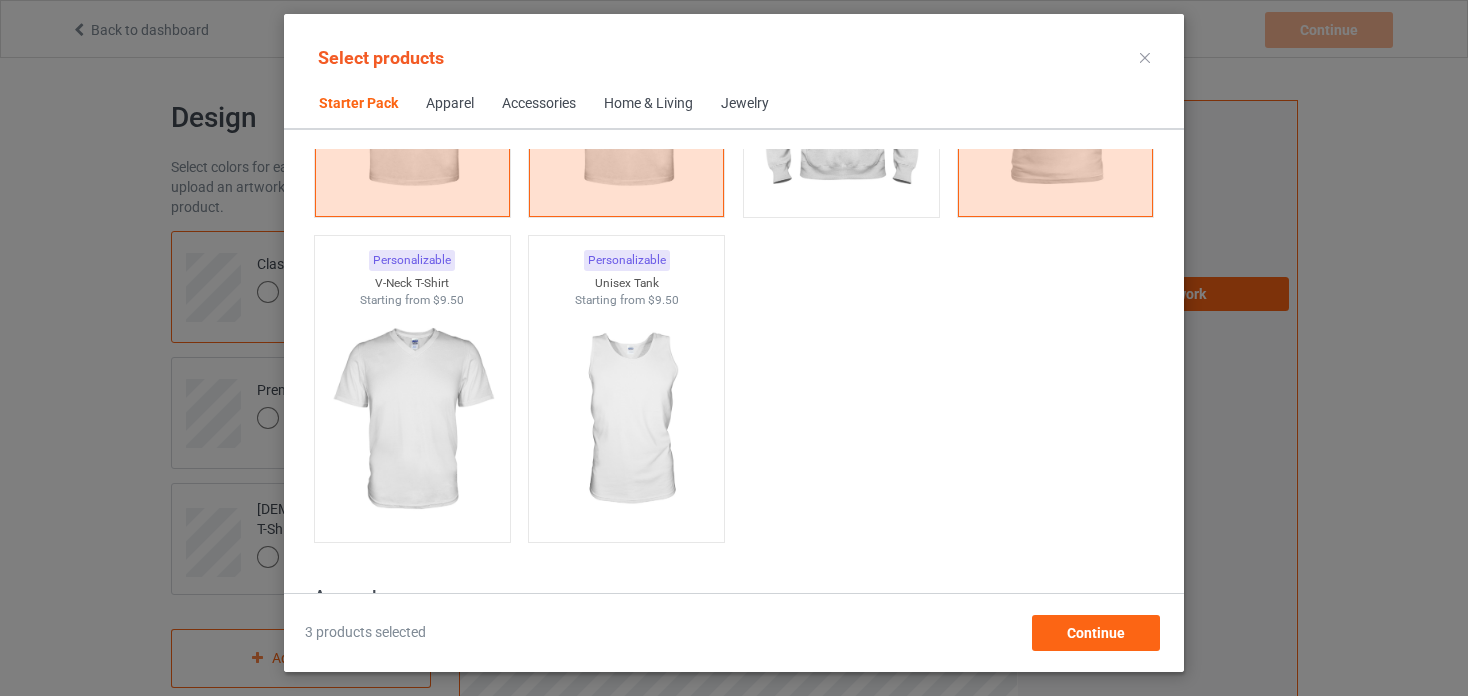 scroll, scrollTop: 312, scrollLeft: 0, axis: vertical 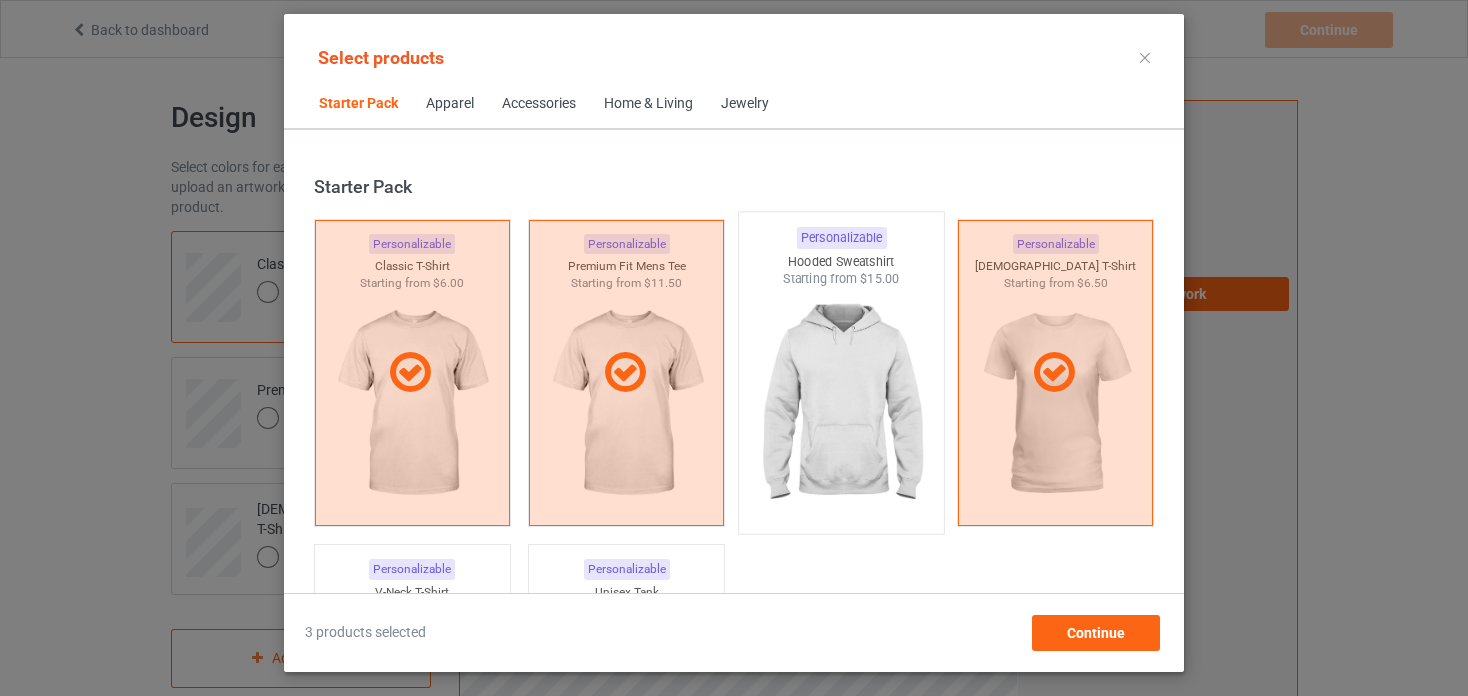 click at bounding box center [841, 405] 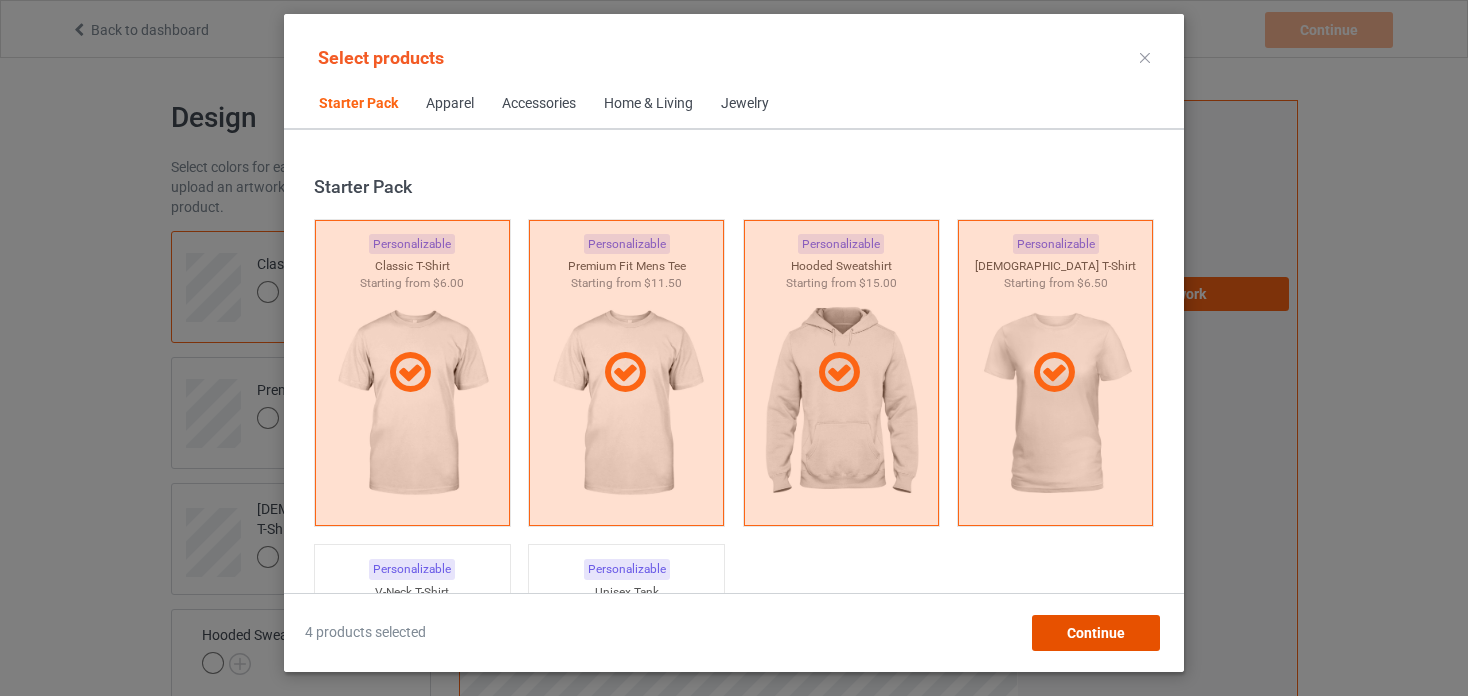click on "Continue" at bounding box center [1096, 633] 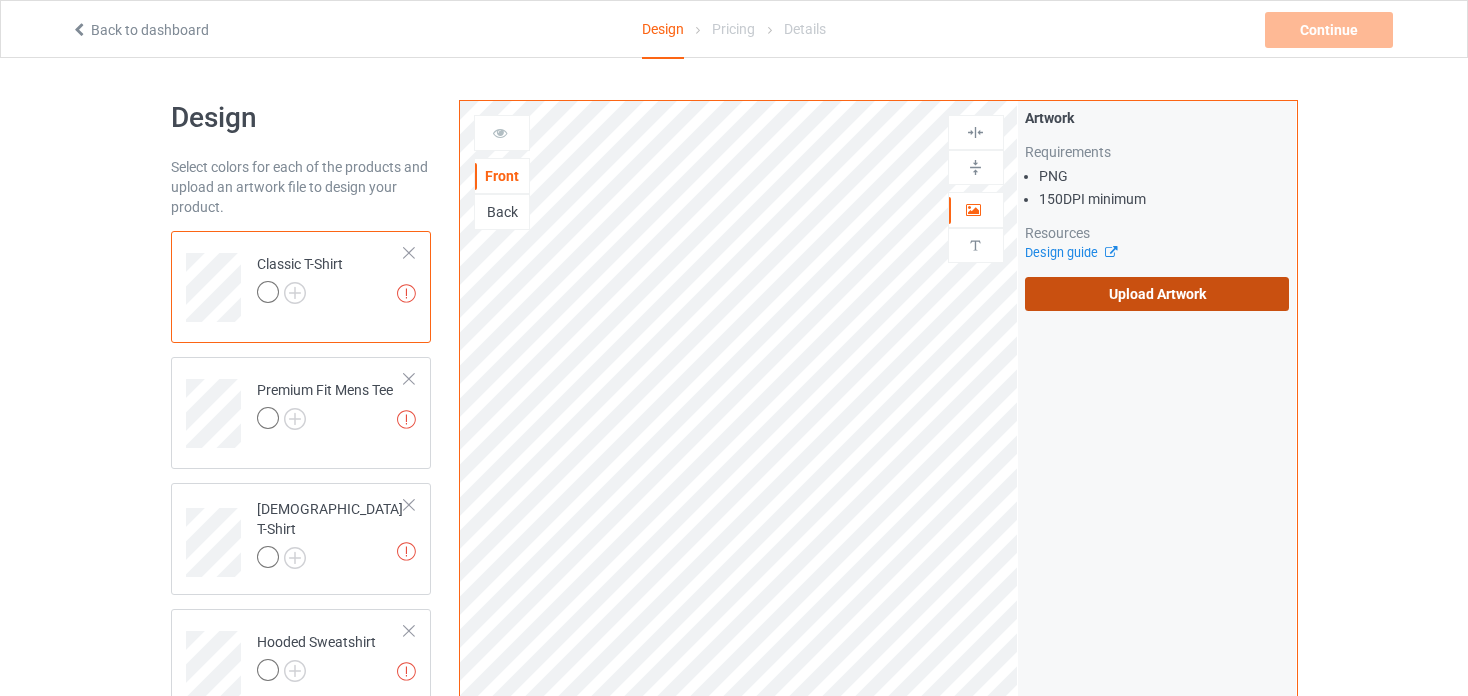 click on "Upload Artwork" at bounding box center [1157, 294] 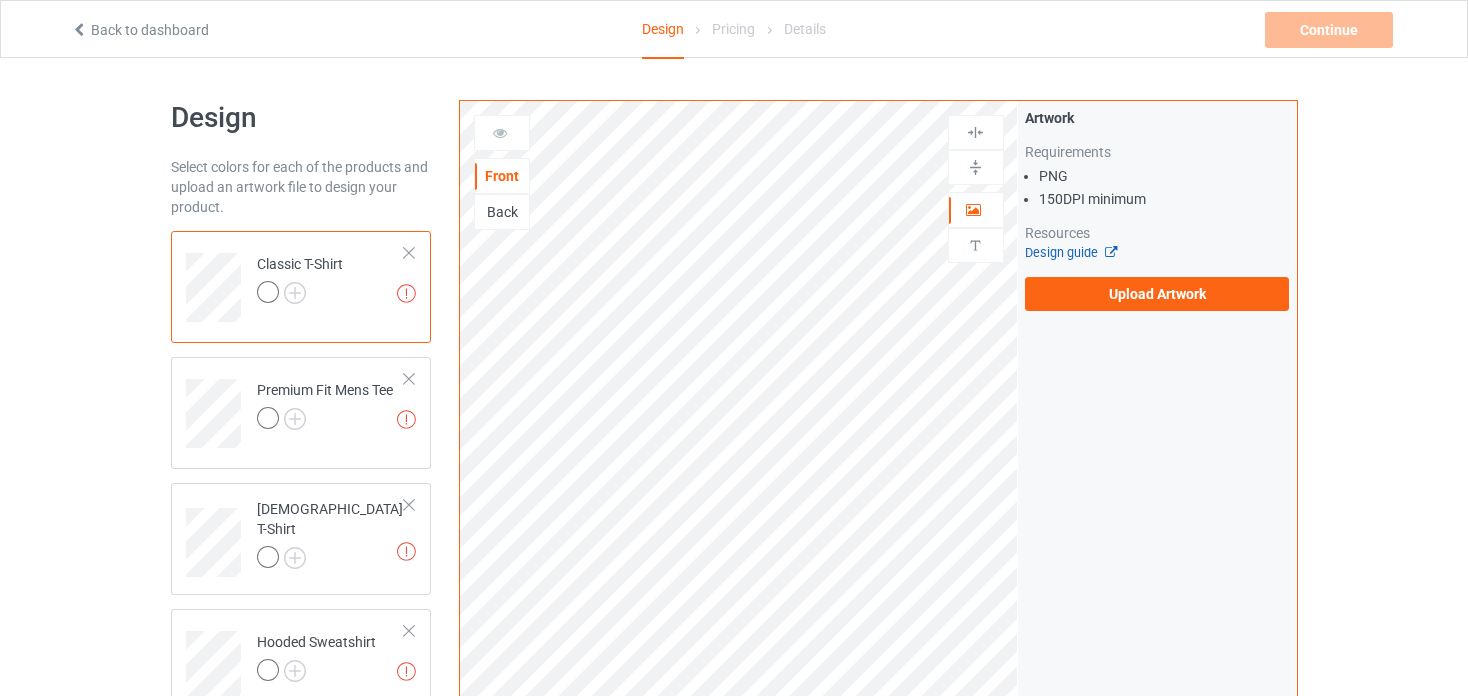 click at bounding box center [1105, 249] 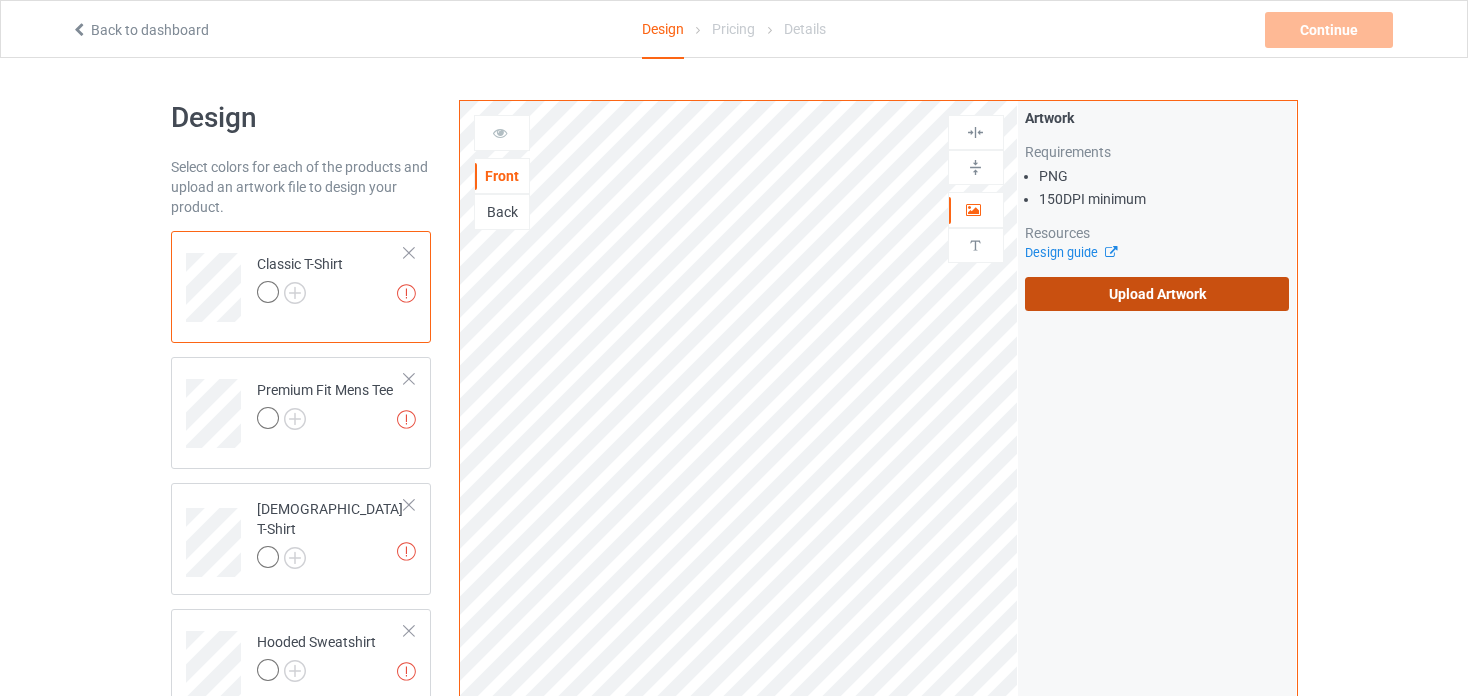 click on "Upload Artwork" at bounding box center (1157, 294) 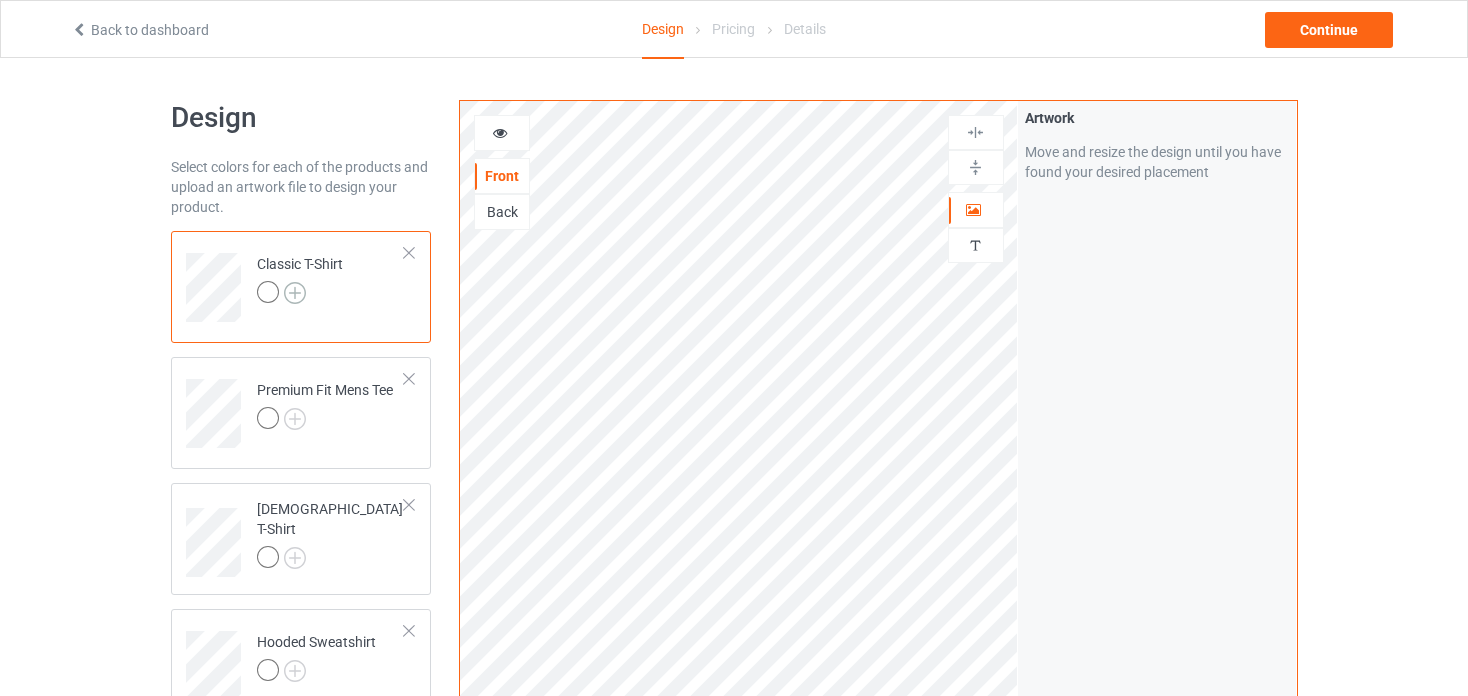 click at bounding box center [295, 293] 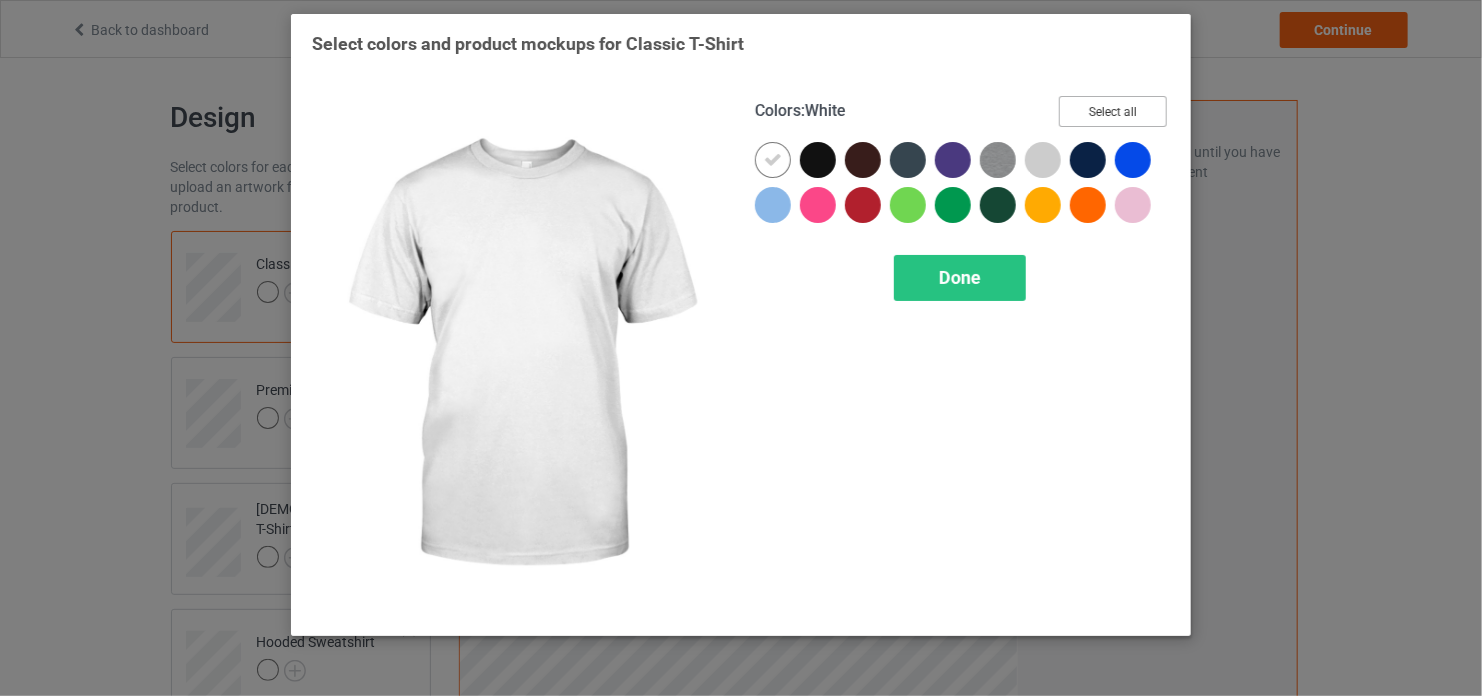 click on "Select all" at bounding box center (1113, 111) 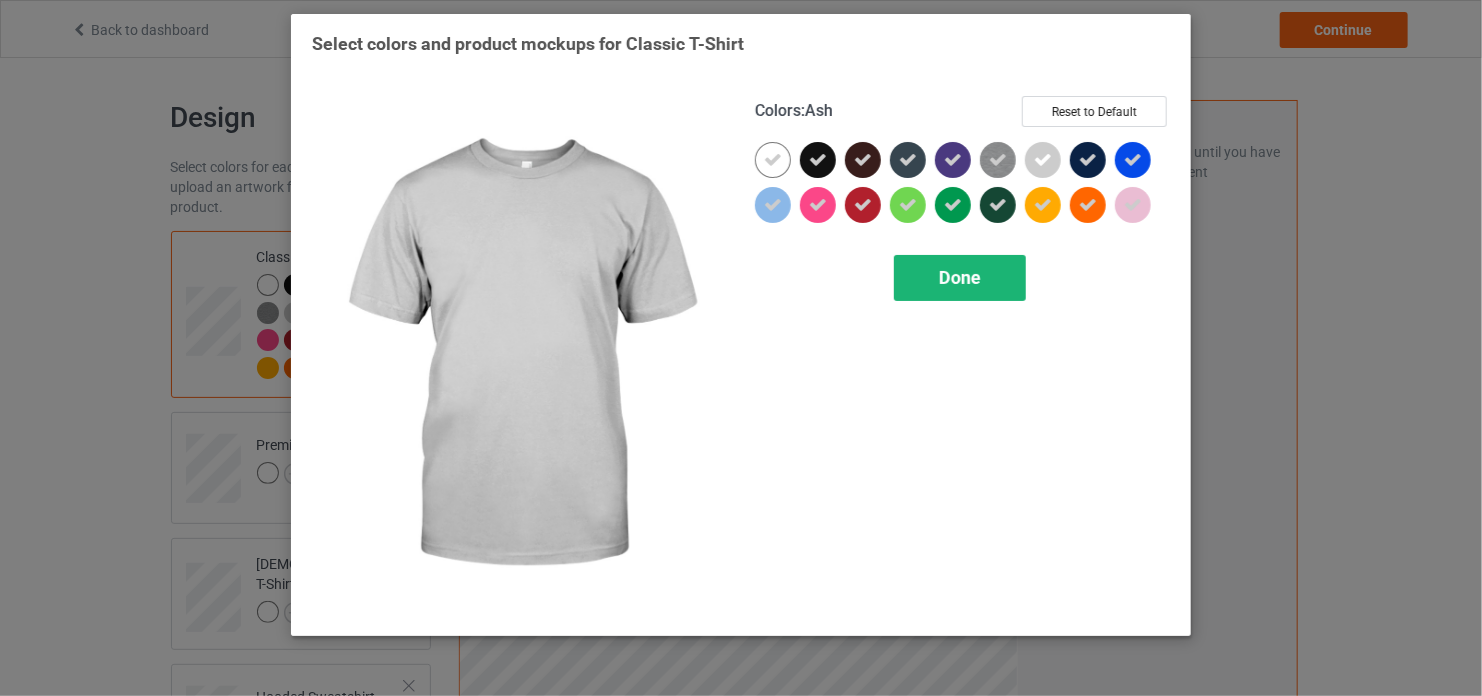 click on "Done" at bounding box center (960, 278) 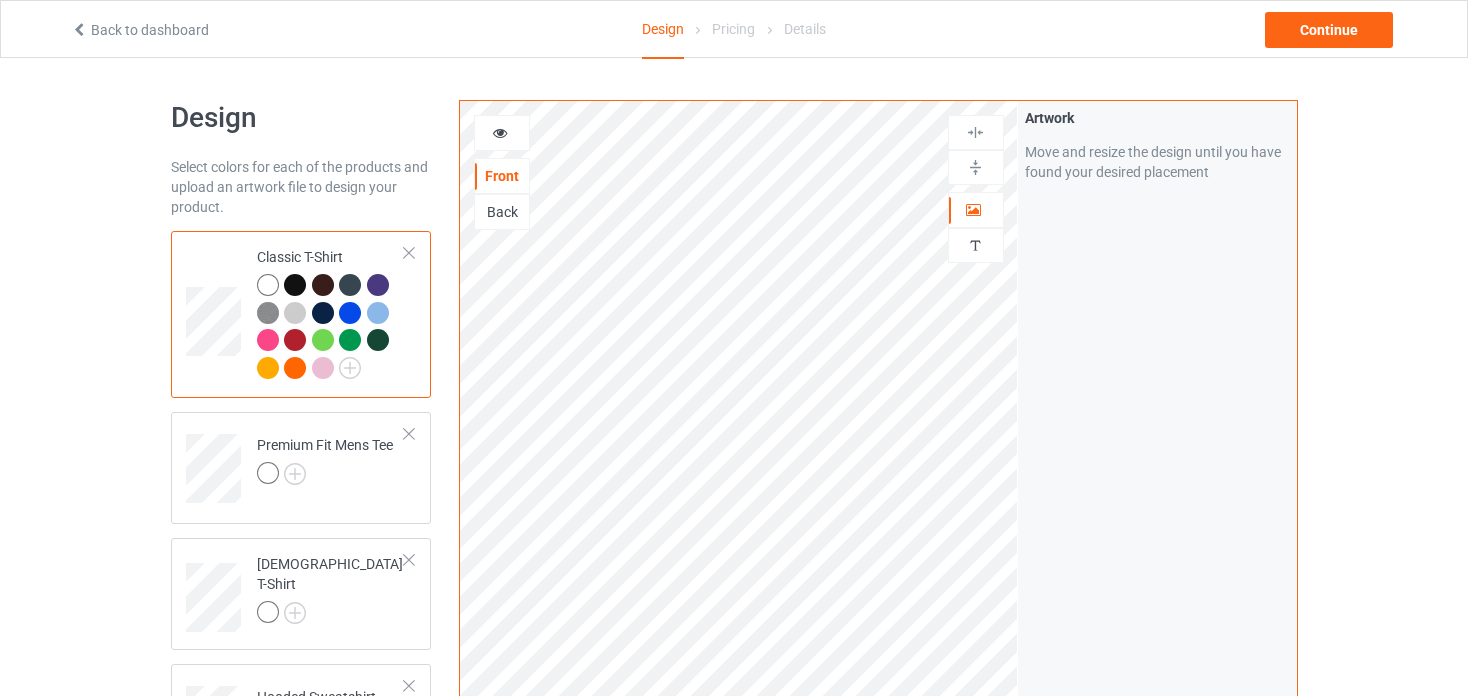 click at bounding box center (295, 285) 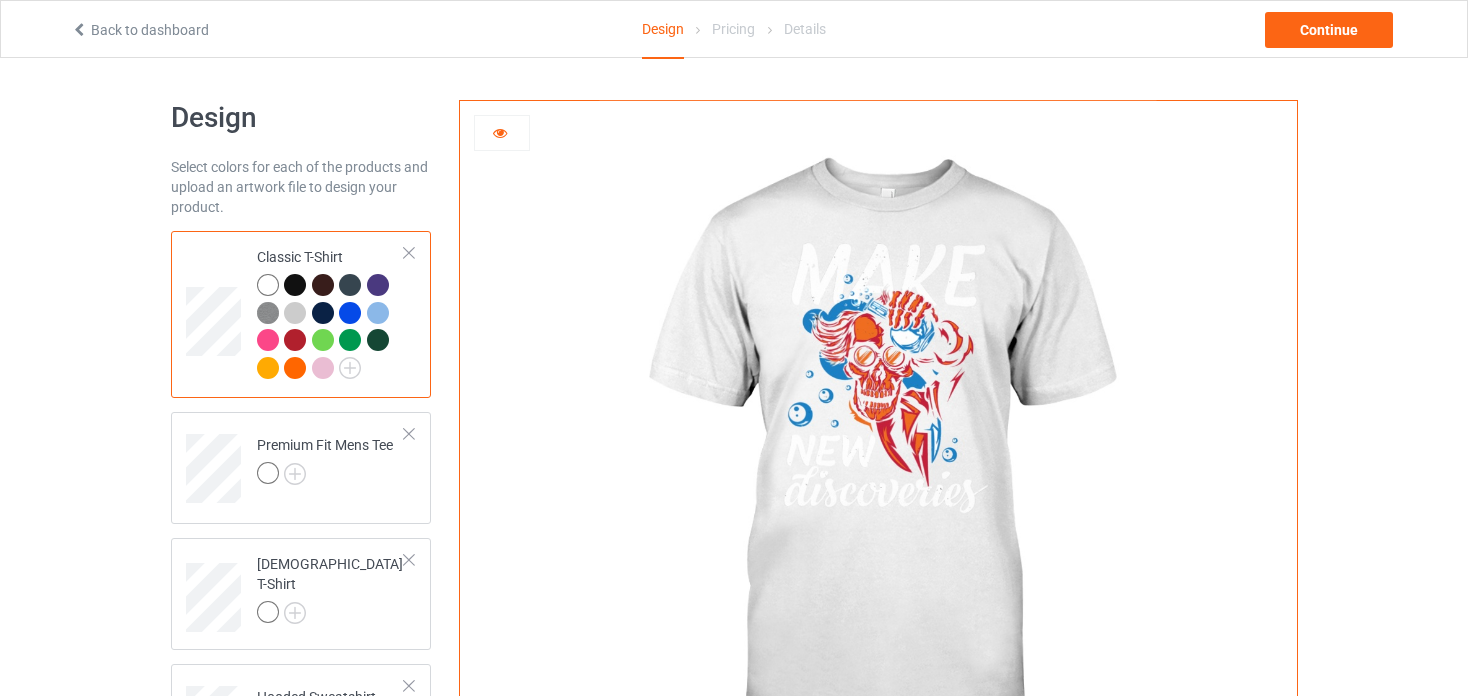 click at bounding box center [295, 285] 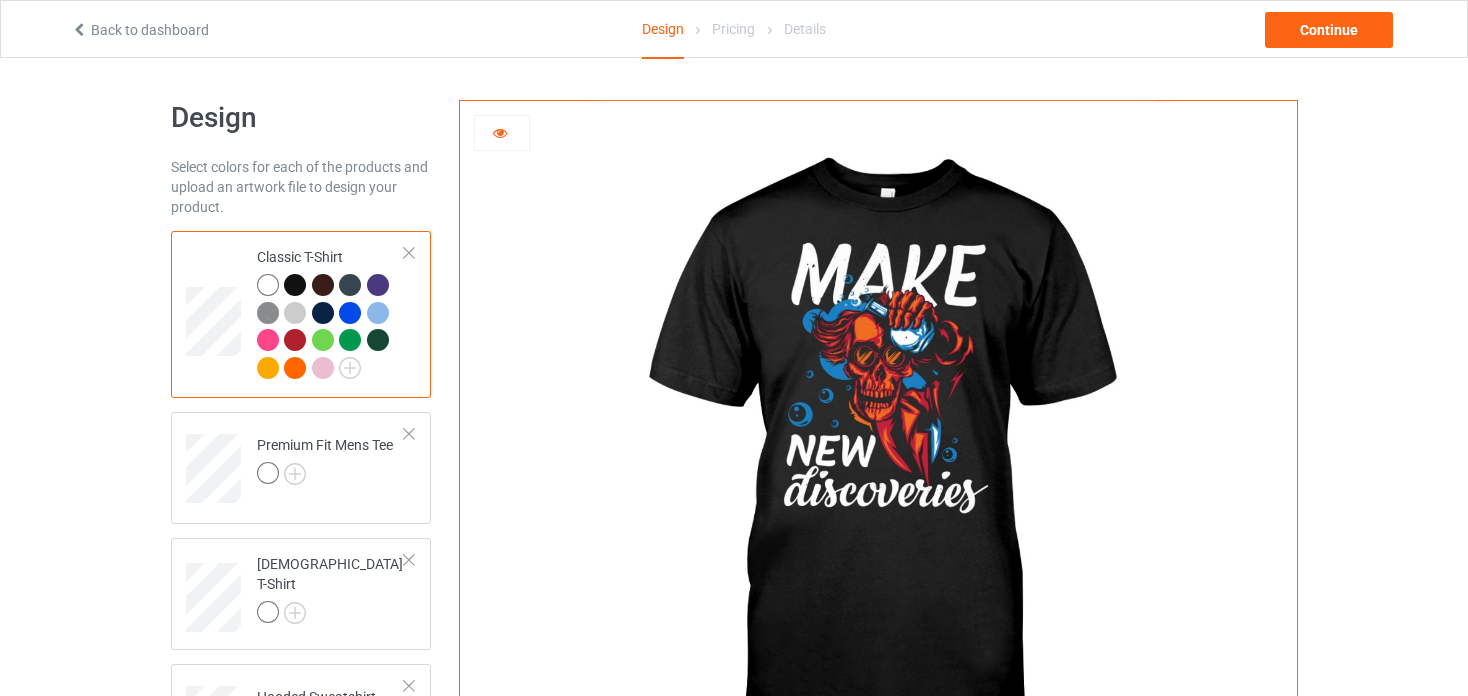 click at bounding box center (353, 288) 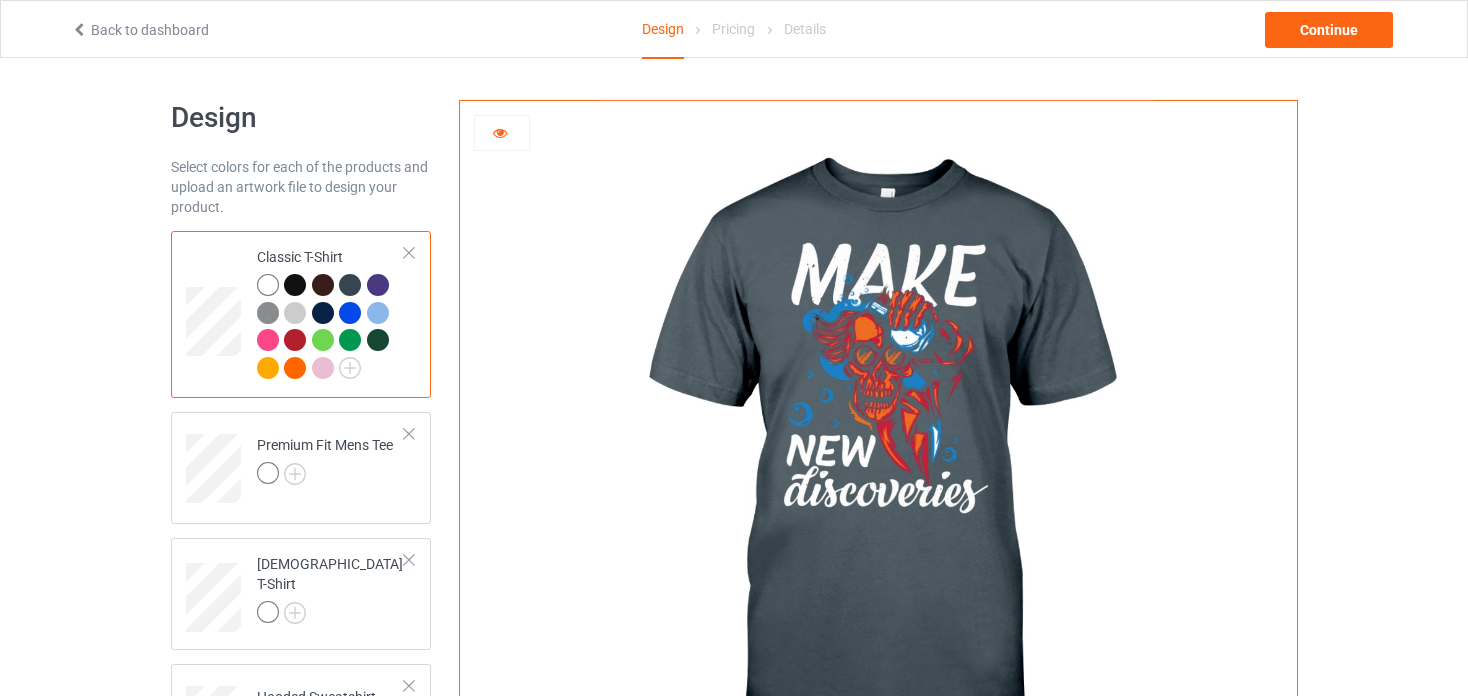 click at bounding box center [378, 340] 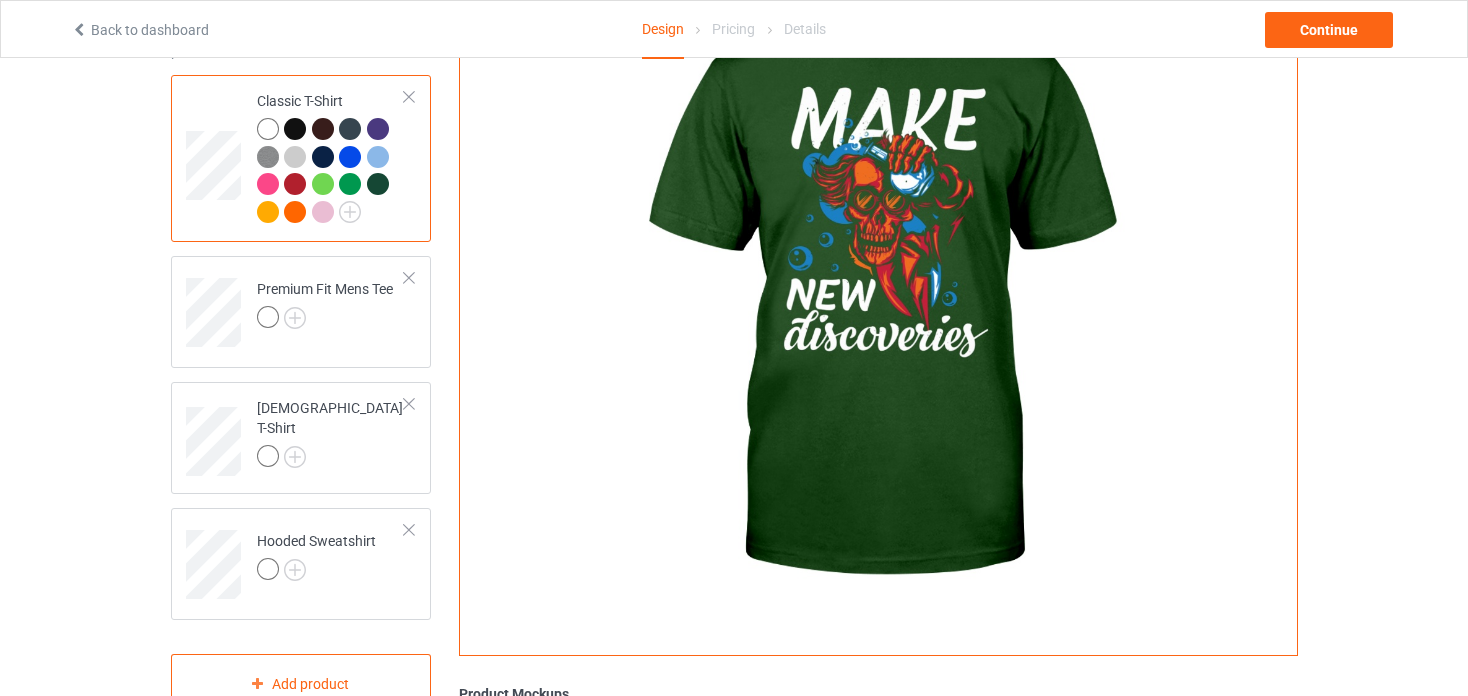 scroll, scrollTop: 154, scrollLeft: 0, axis: vertical 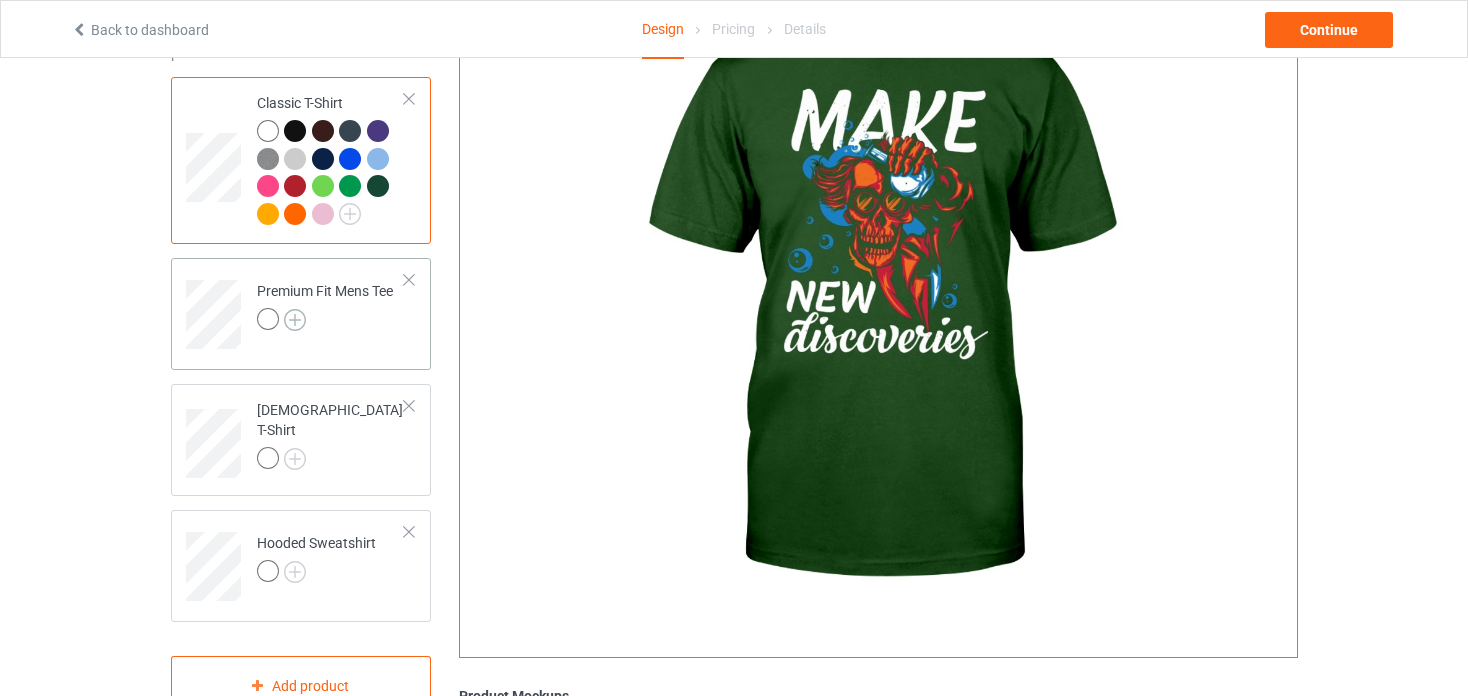 click at bounding box center [295, 320] 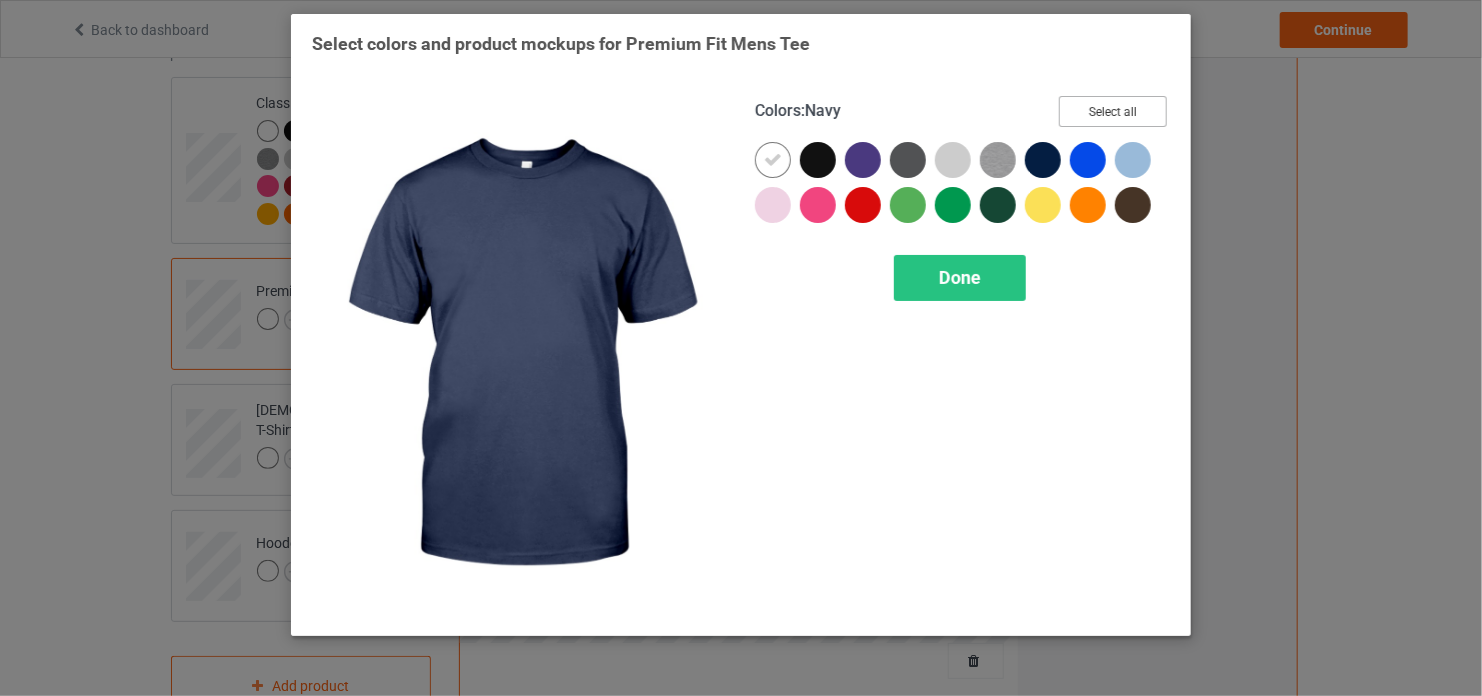 click on "Select all" at bounding box center (1113, 111) 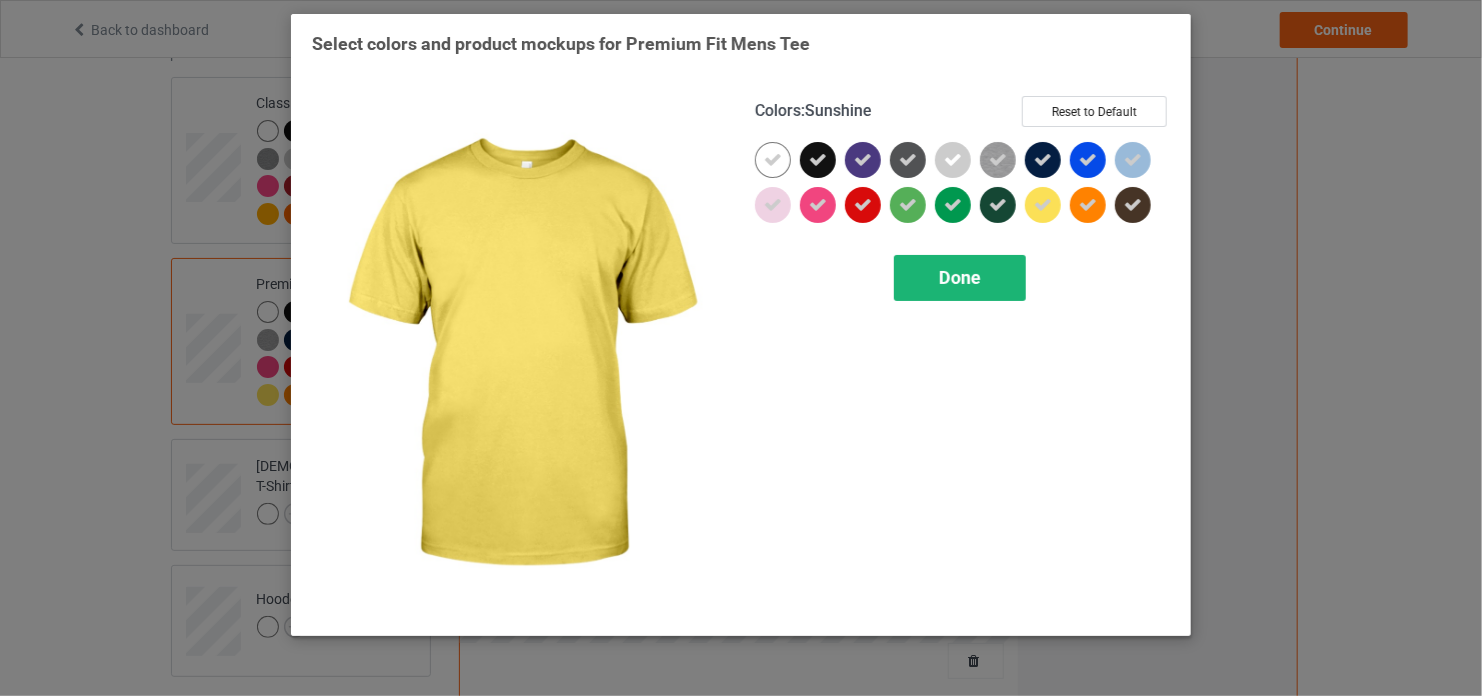 click on "Done" at bounding box center [960, 278] 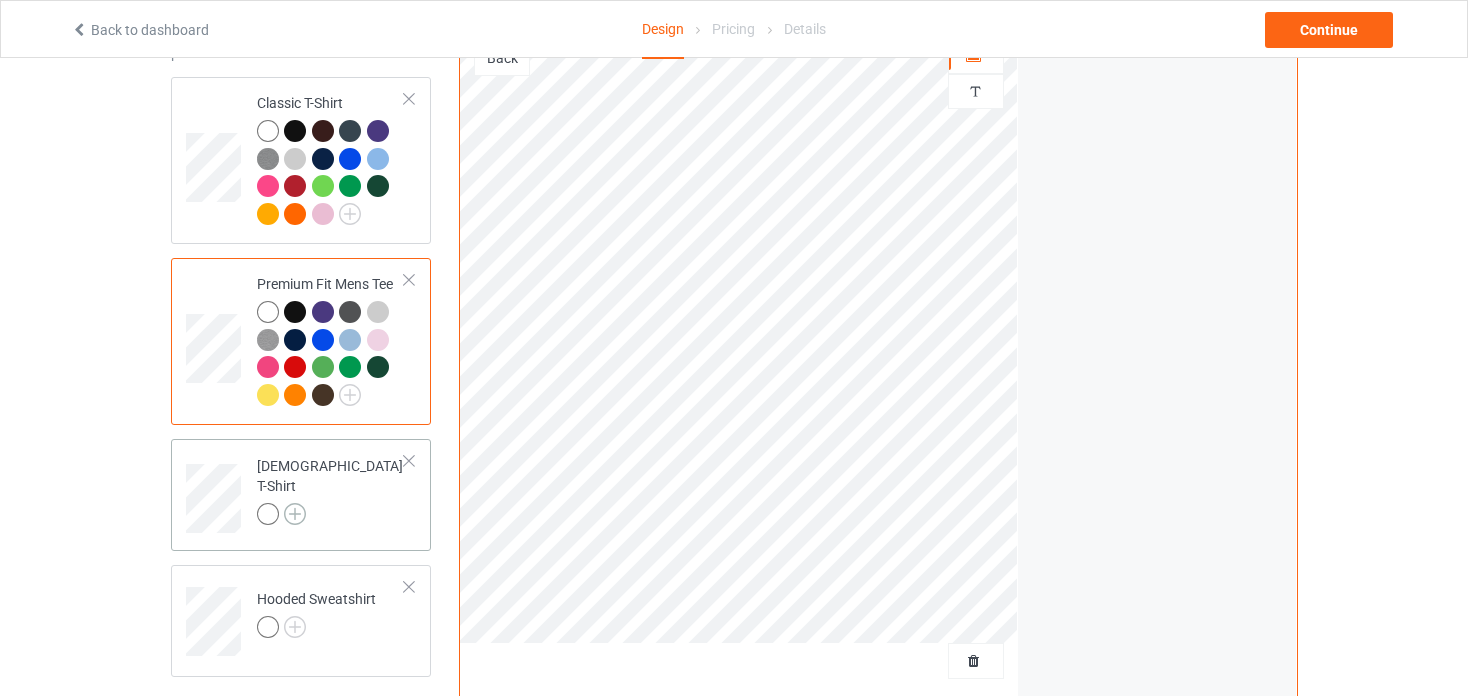 click at bounding box center (295, 514) 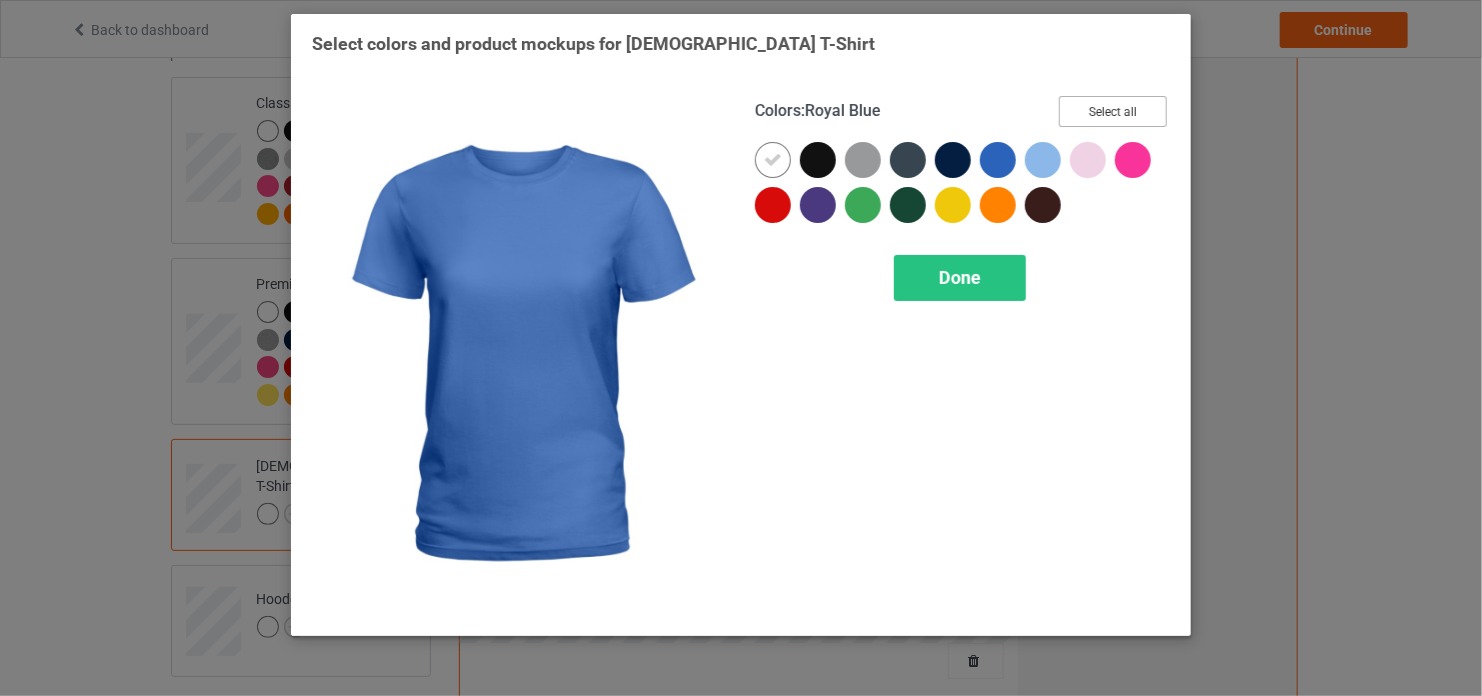 click on "Select all" at bounding box center [1113, 111] 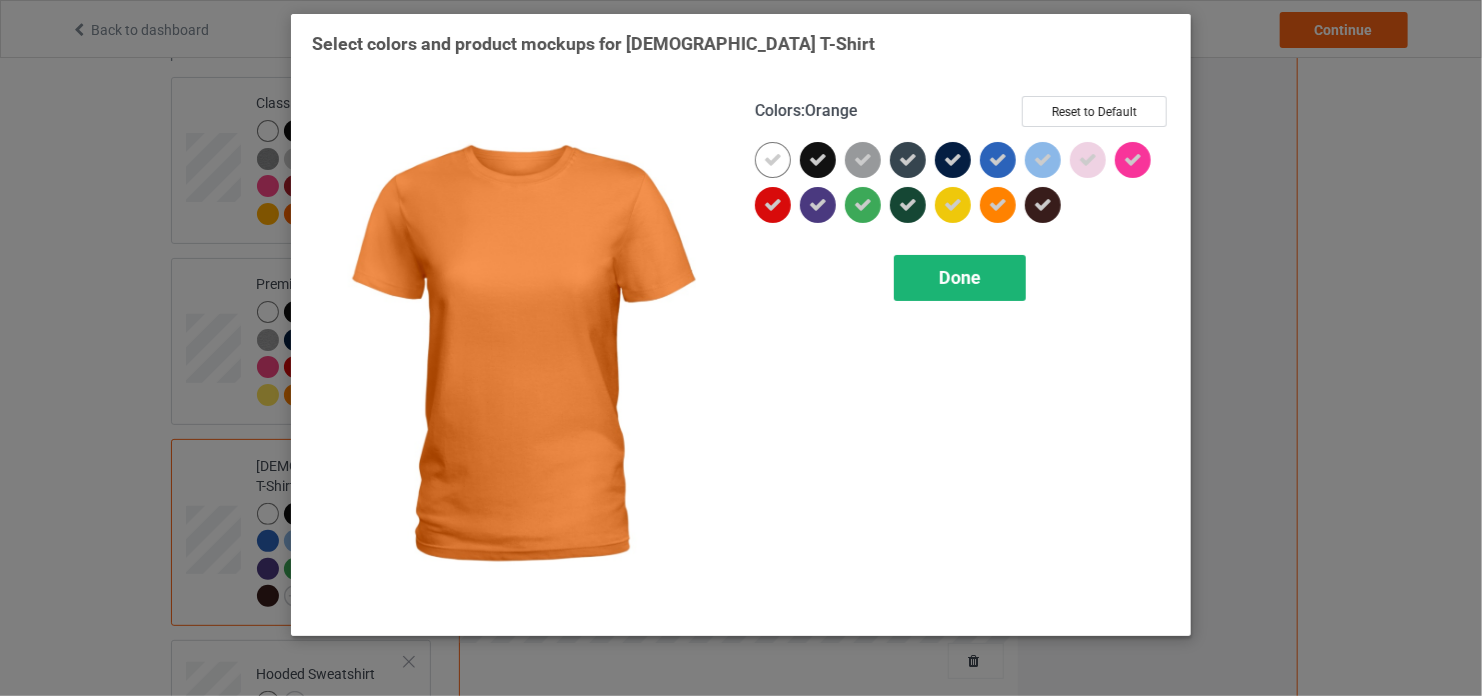 click on "Done" at bounding box center (960, 277) 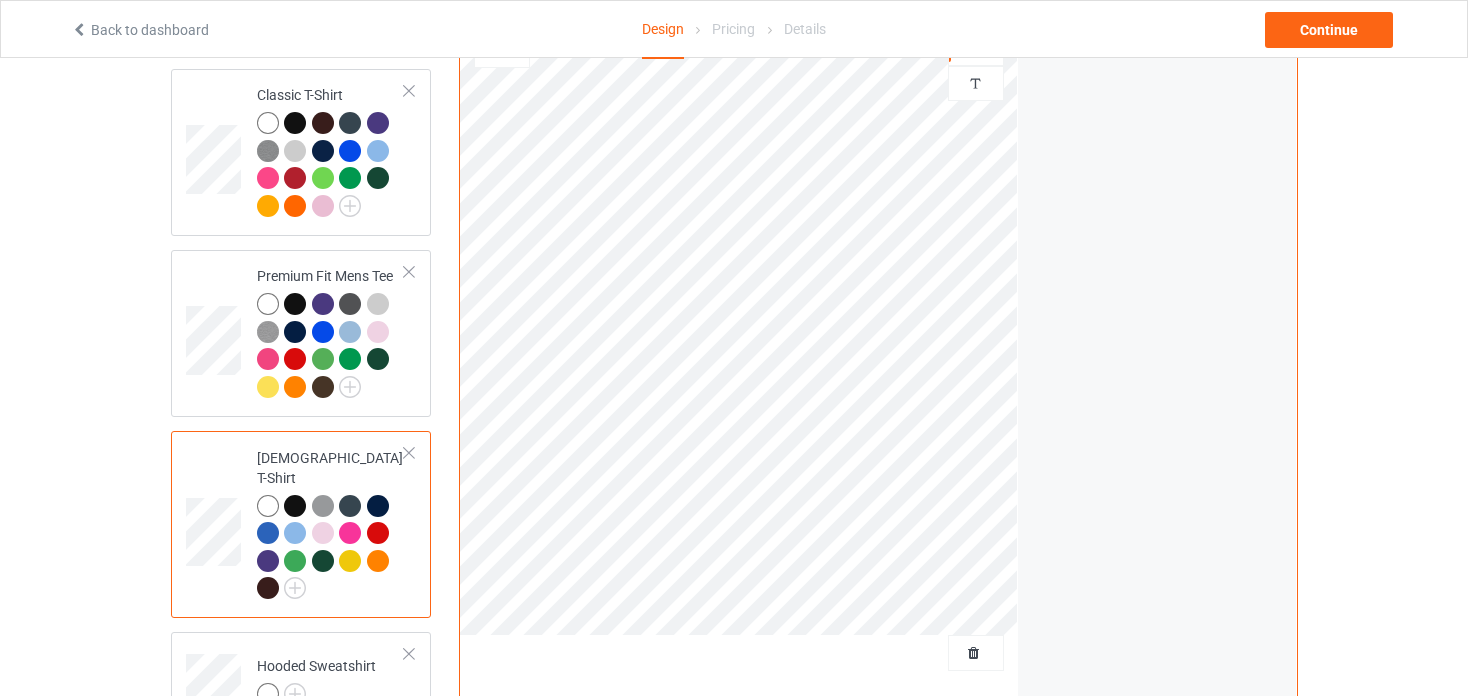 scroll, scrollTop: 0, scrollLeft: 0, axis: both 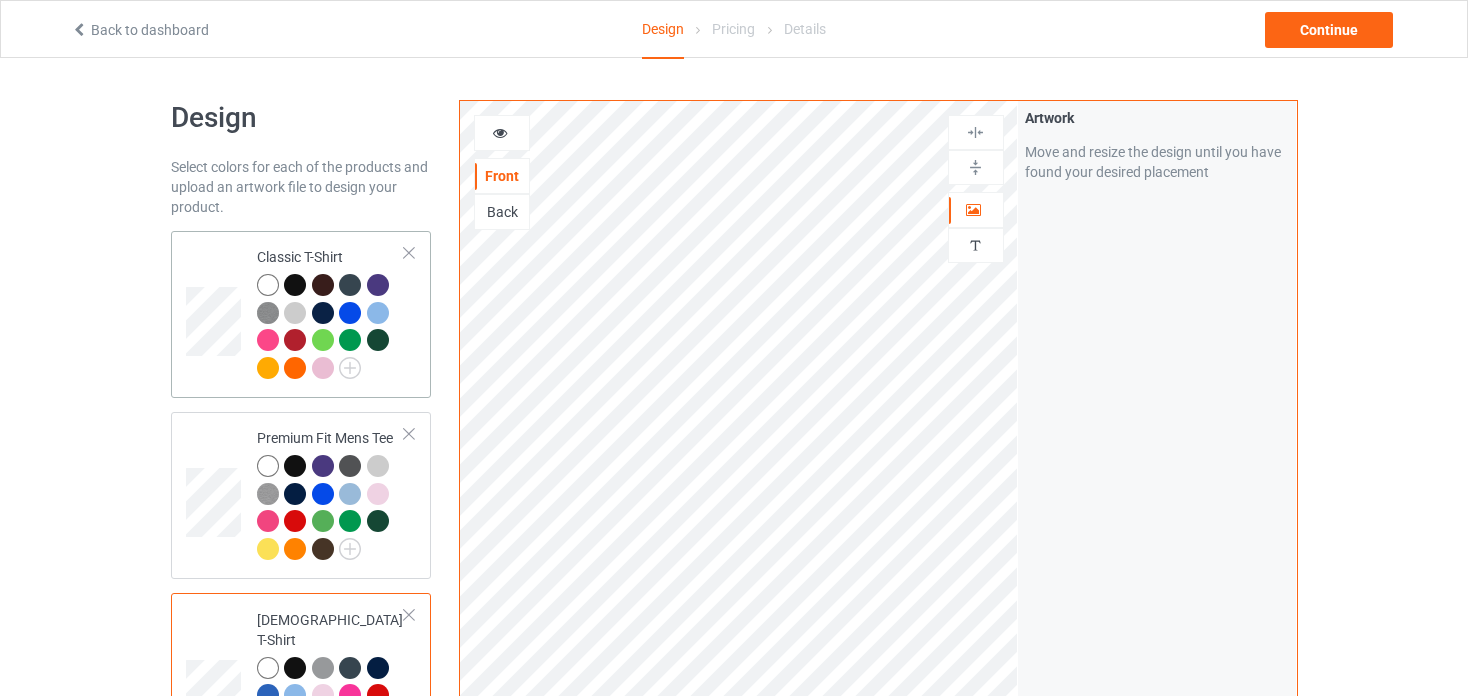 click at bounding box center [271, 288] 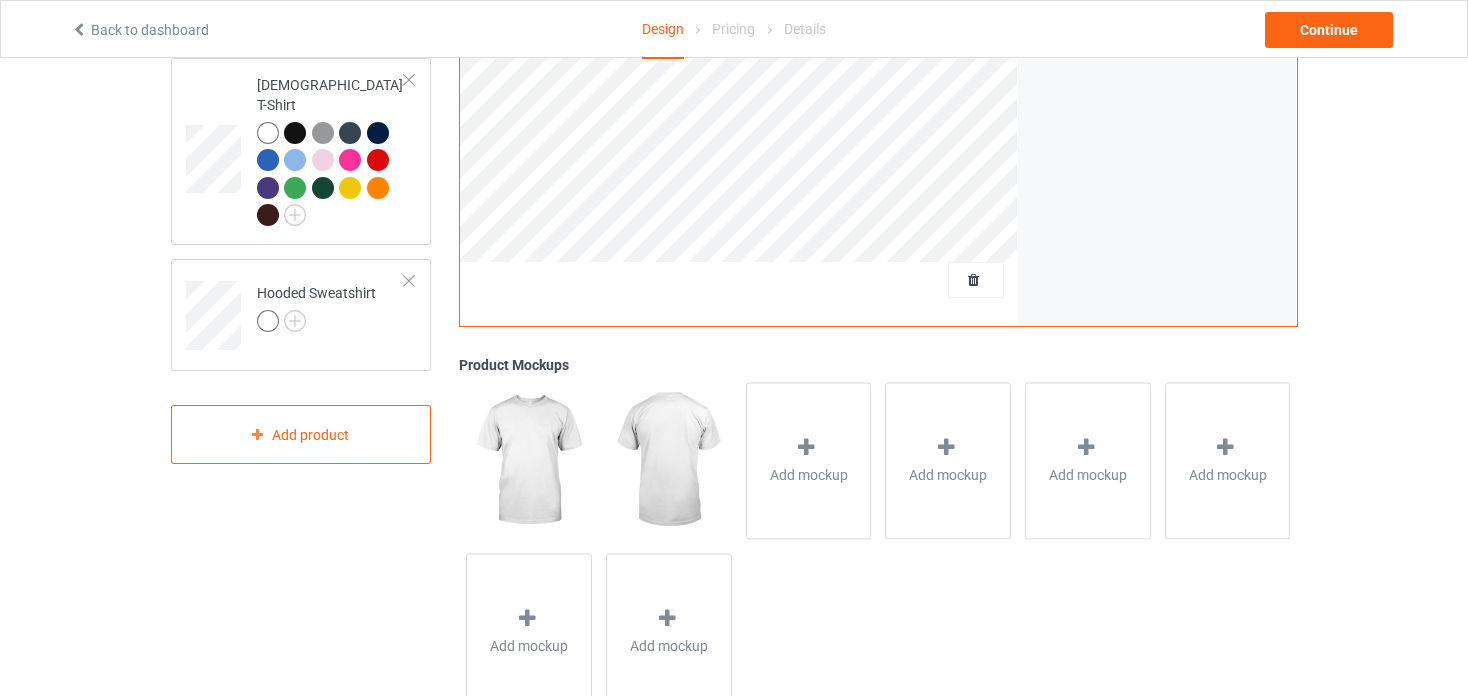 scroll, scrollTop: 542, scrollLeft: 0, axis: vertical 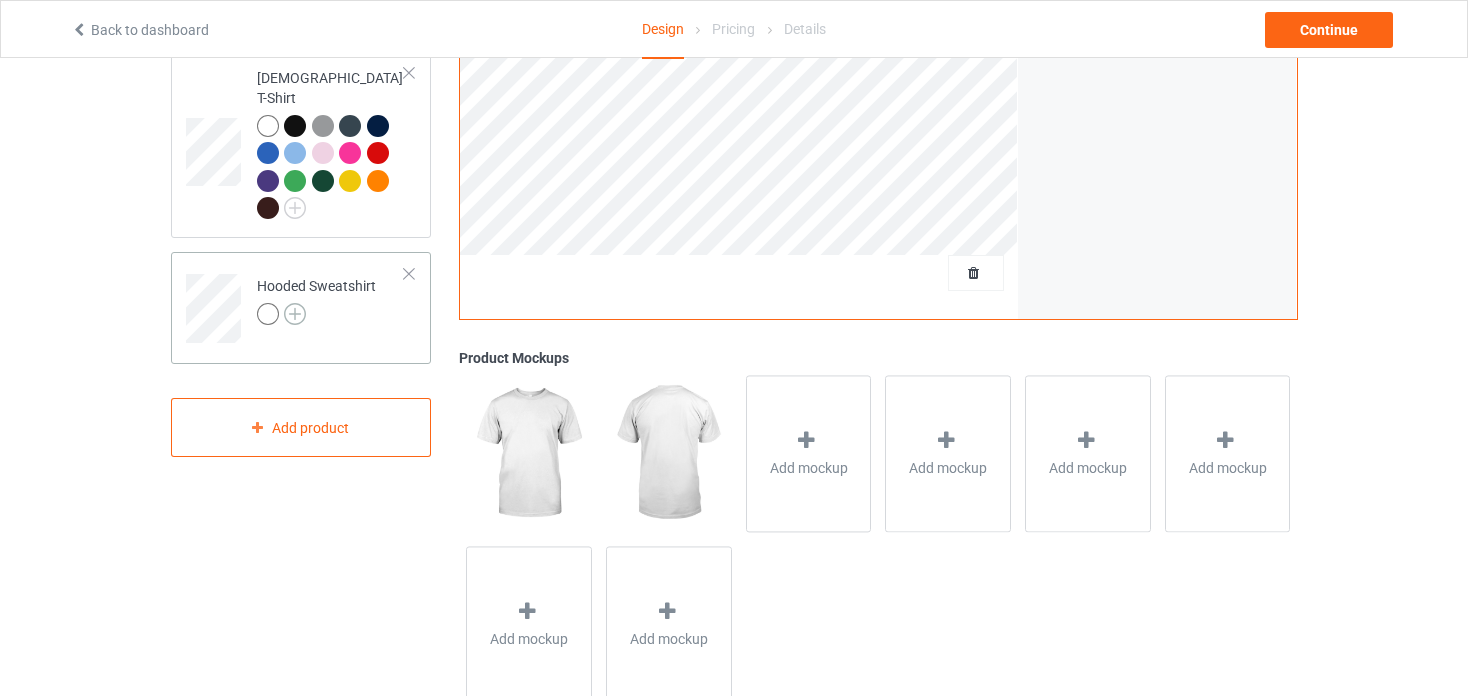 click at bounding box center (295, 314) 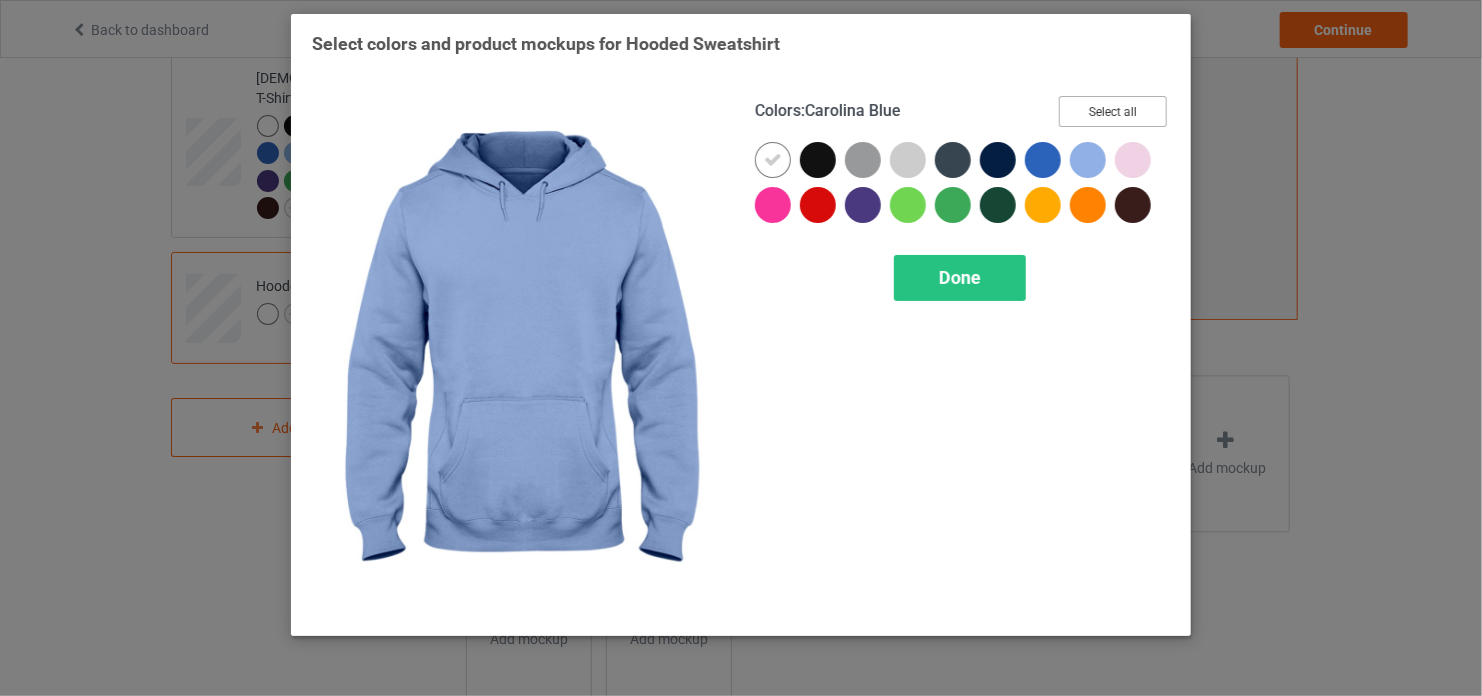click on "Select all" at bounding box center [1113, 111] 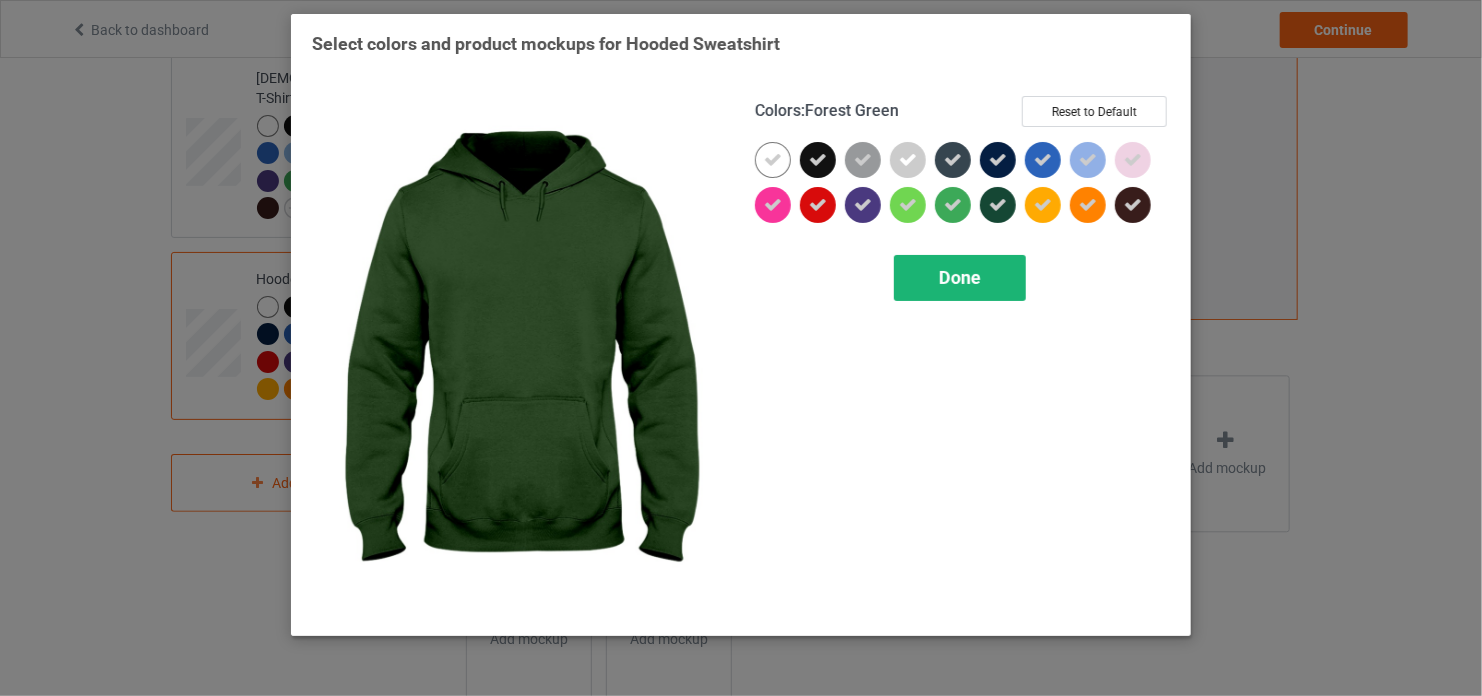 click on "Done" at bounding box center [960, 278] 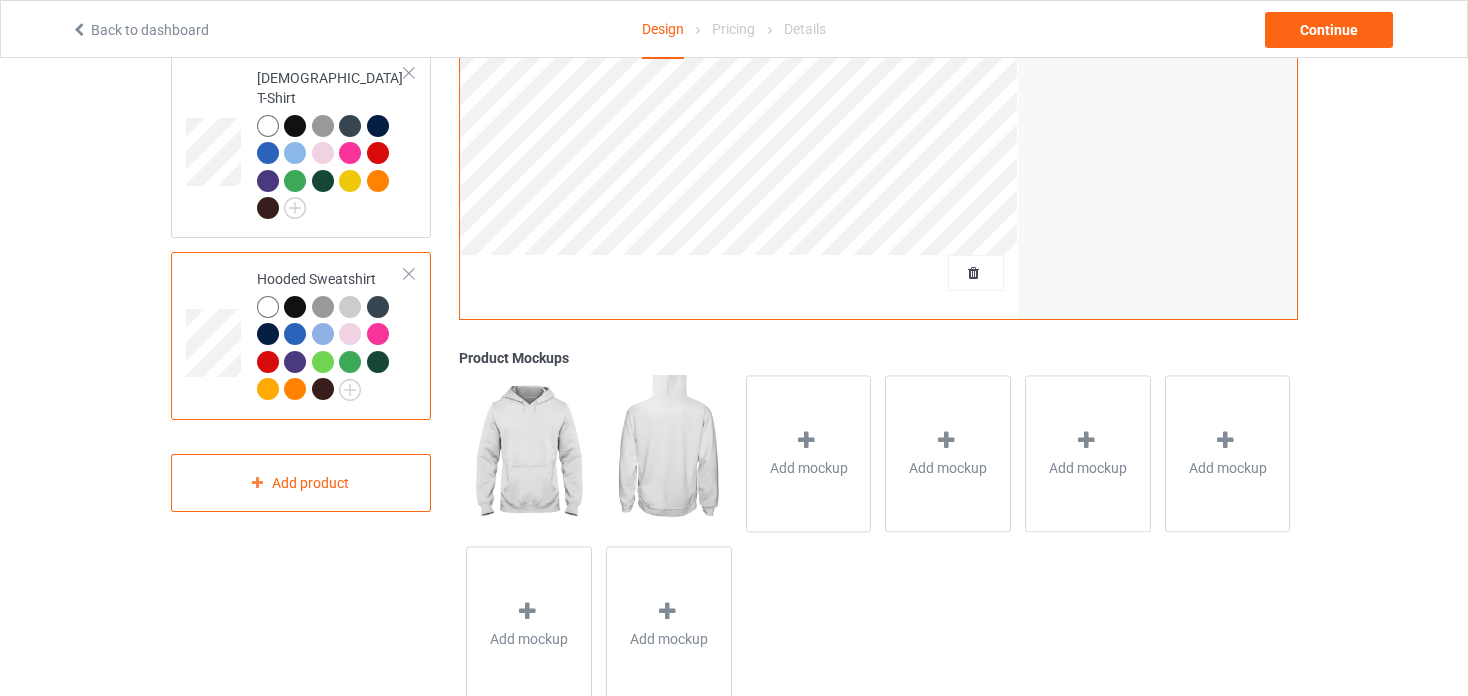 click at bounding box center [295, 307] 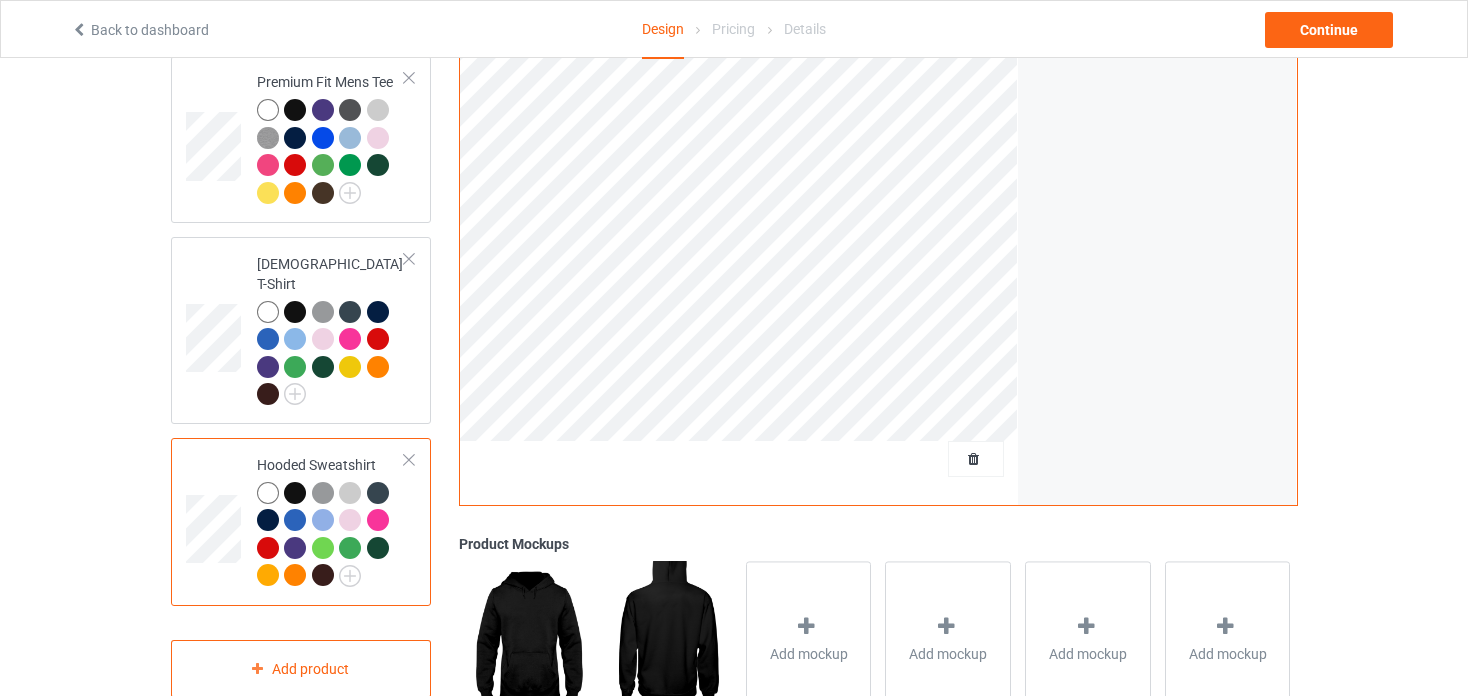 scroll, scrollTop: 362, scrollLeft: 0, axis: vertical 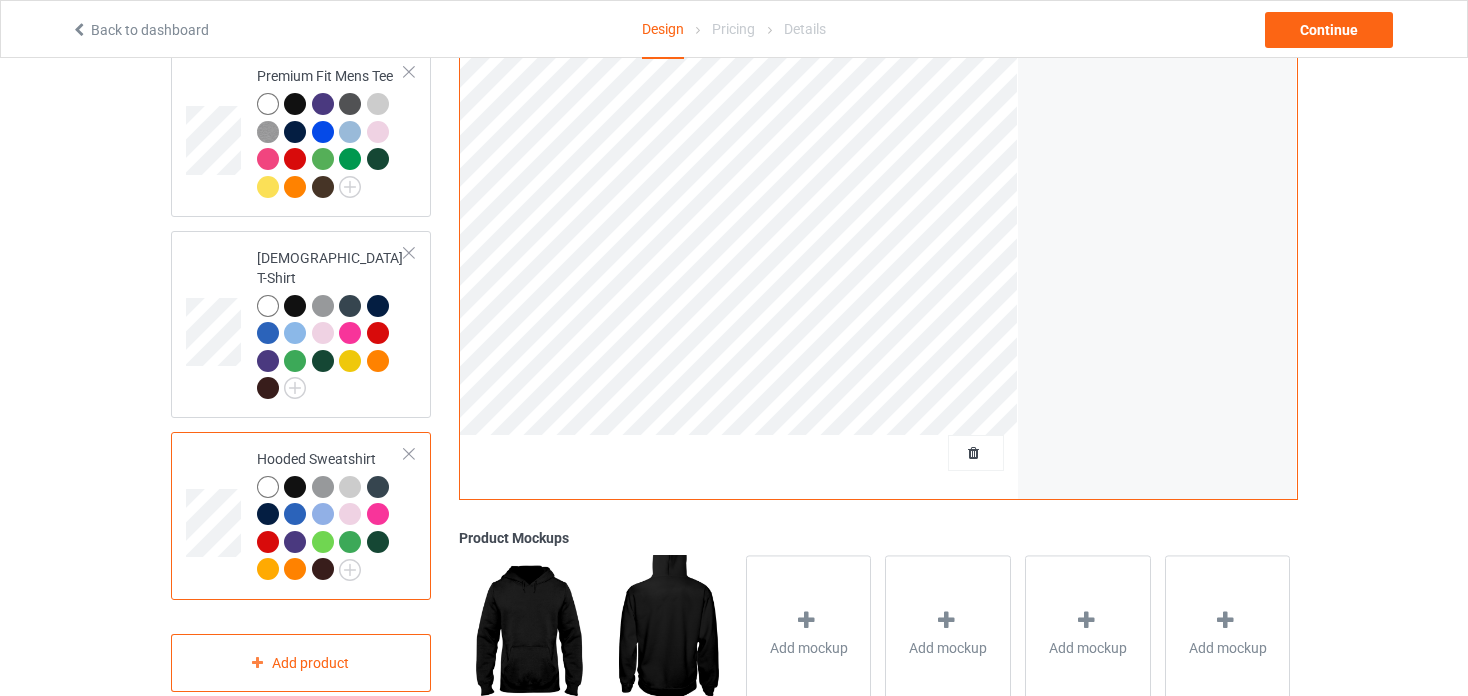 click at bounding box center (295, 487) 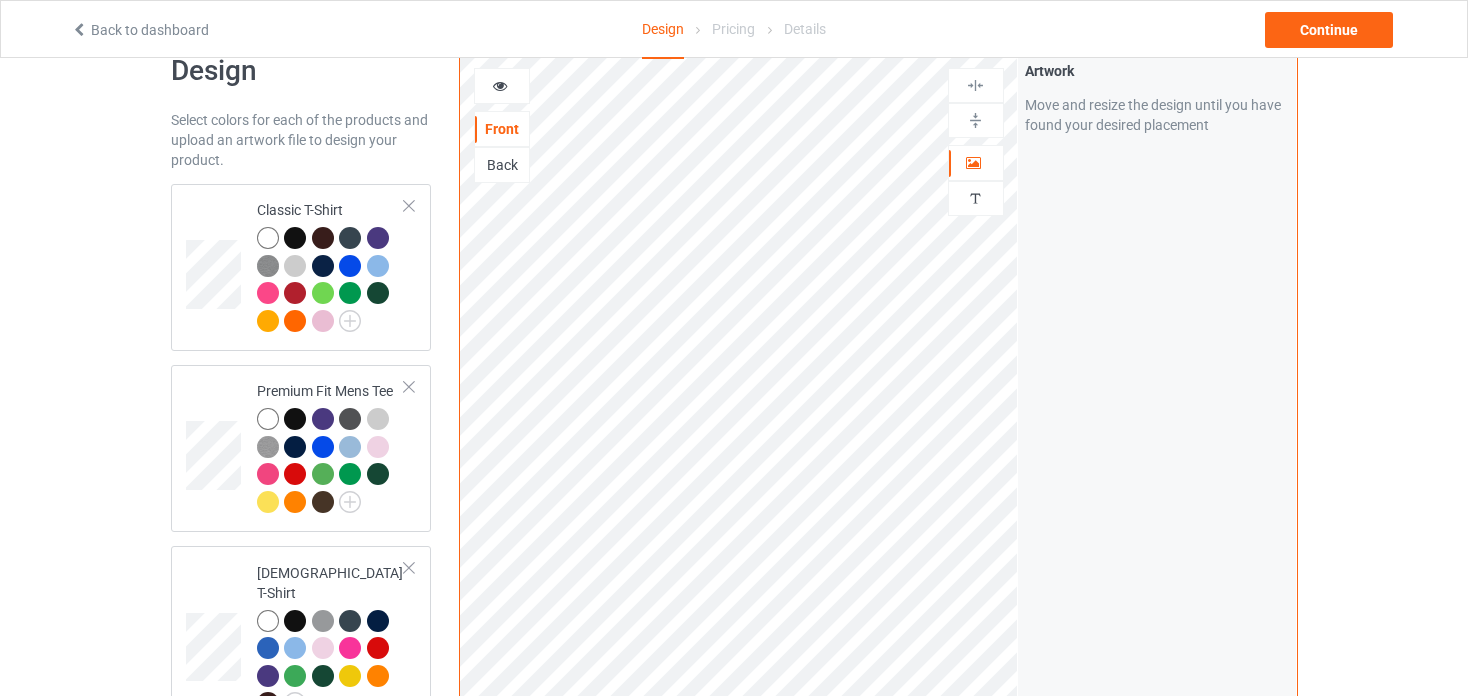 scroll, scrollTop: 42, scrollLeft: 0, axis: vertical 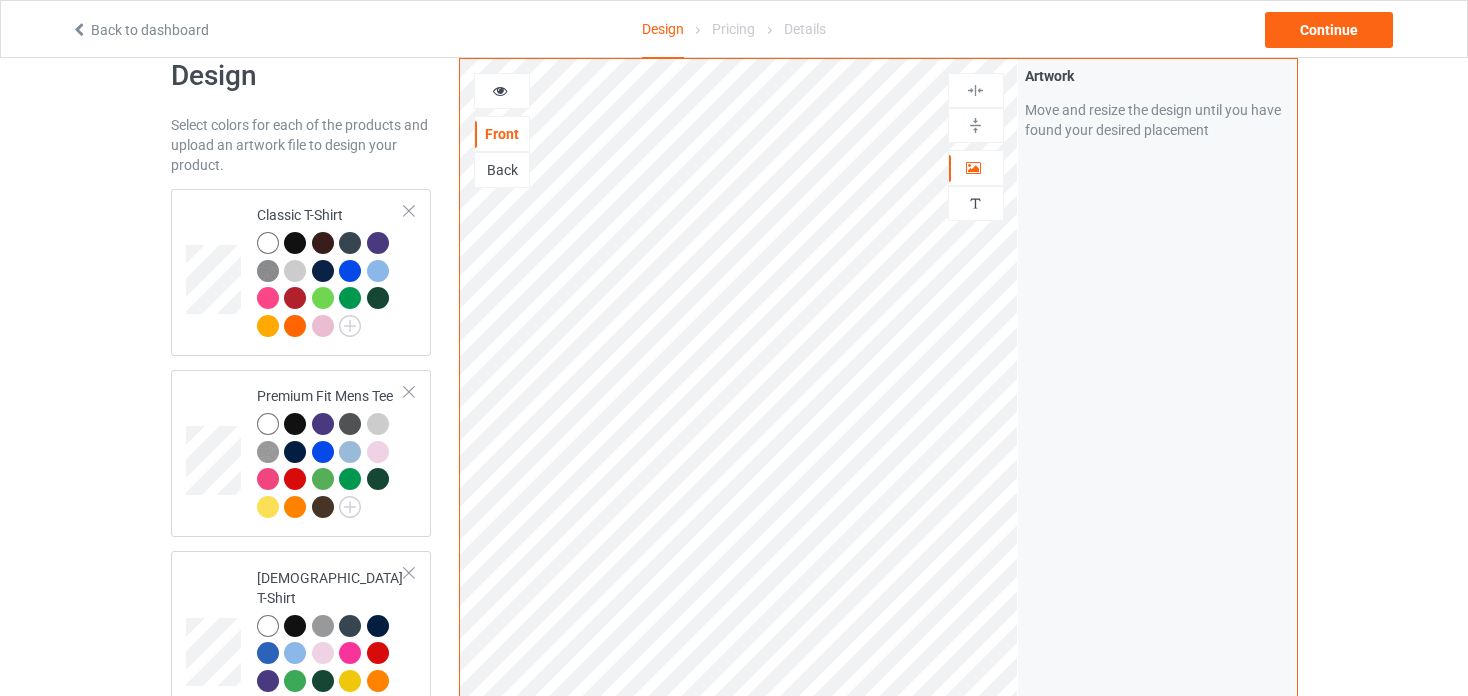 click at bounding box center (502, 91) 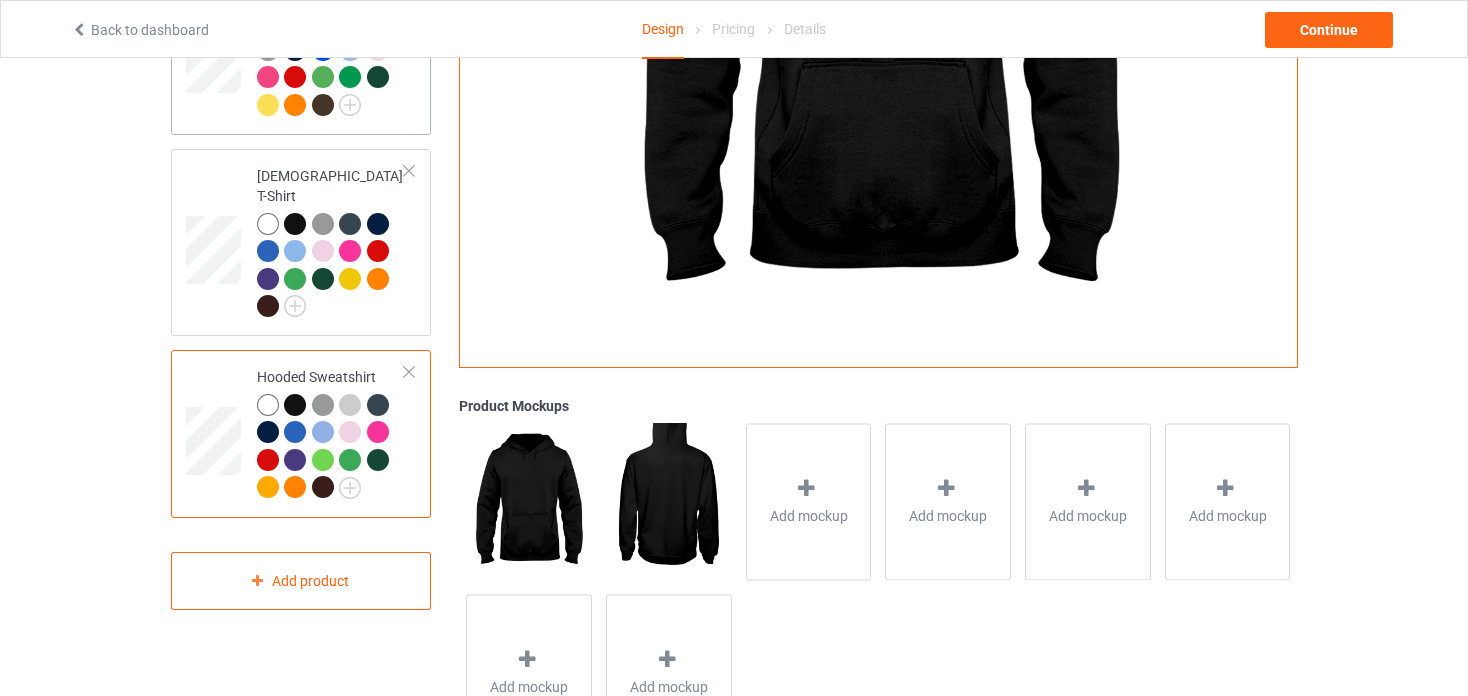 scroll, scrollTop: 440, scrollLeft: 0, axis: vertical 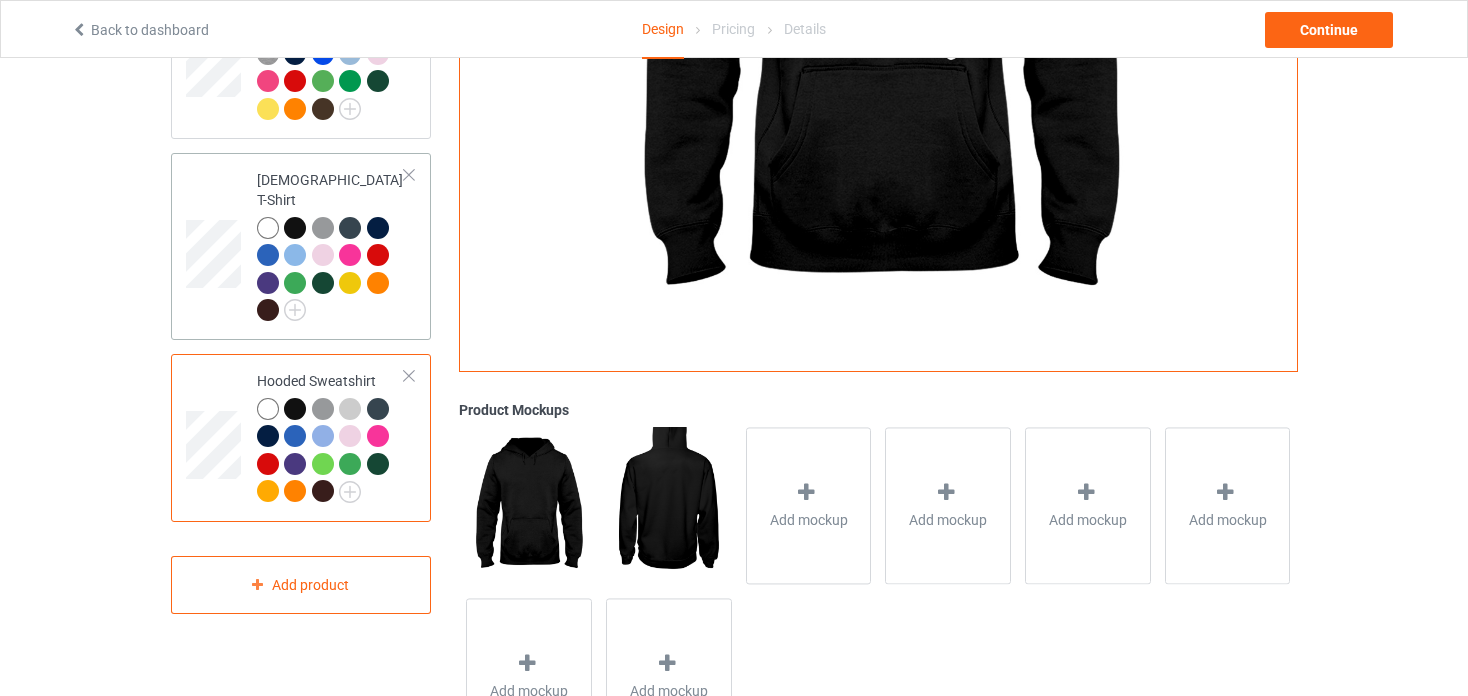 click at bounding box center (295, 228) 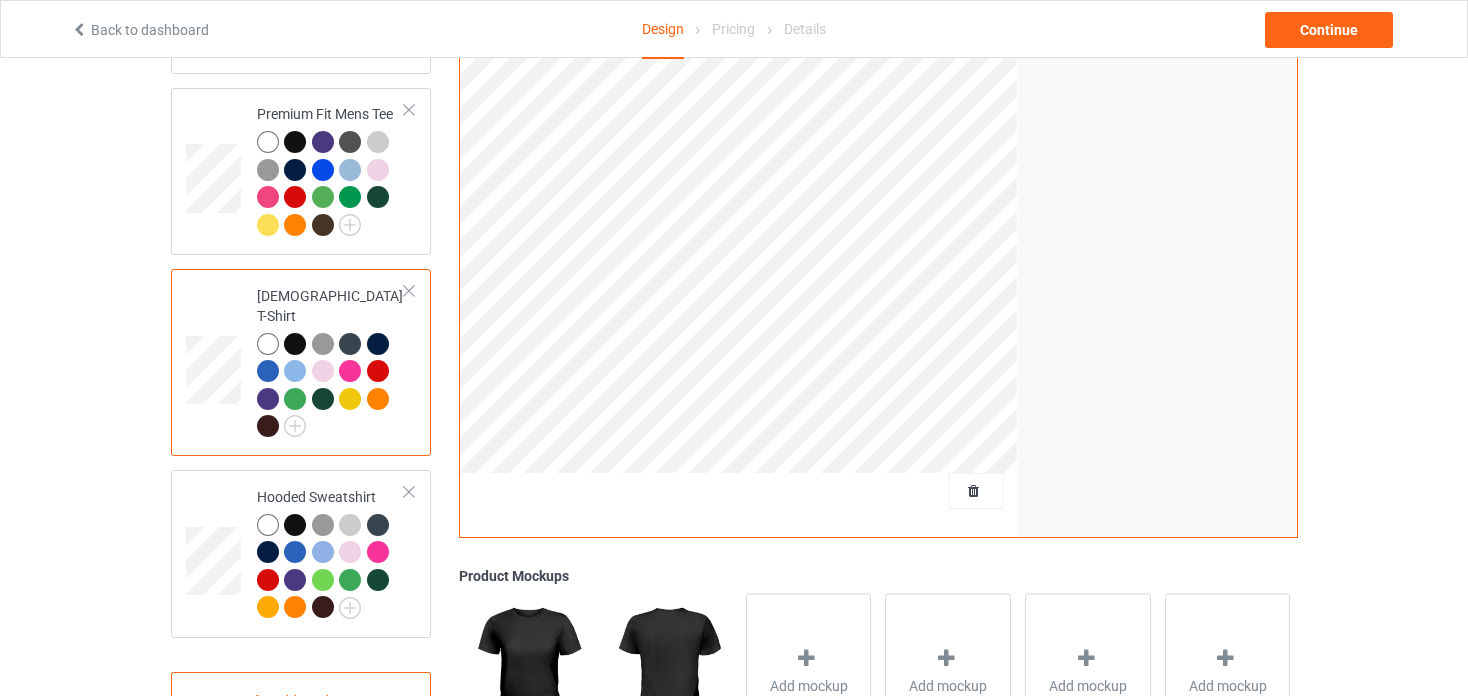 scroll, scrollTop: 327, scrollLeft: 0, axis: vertical 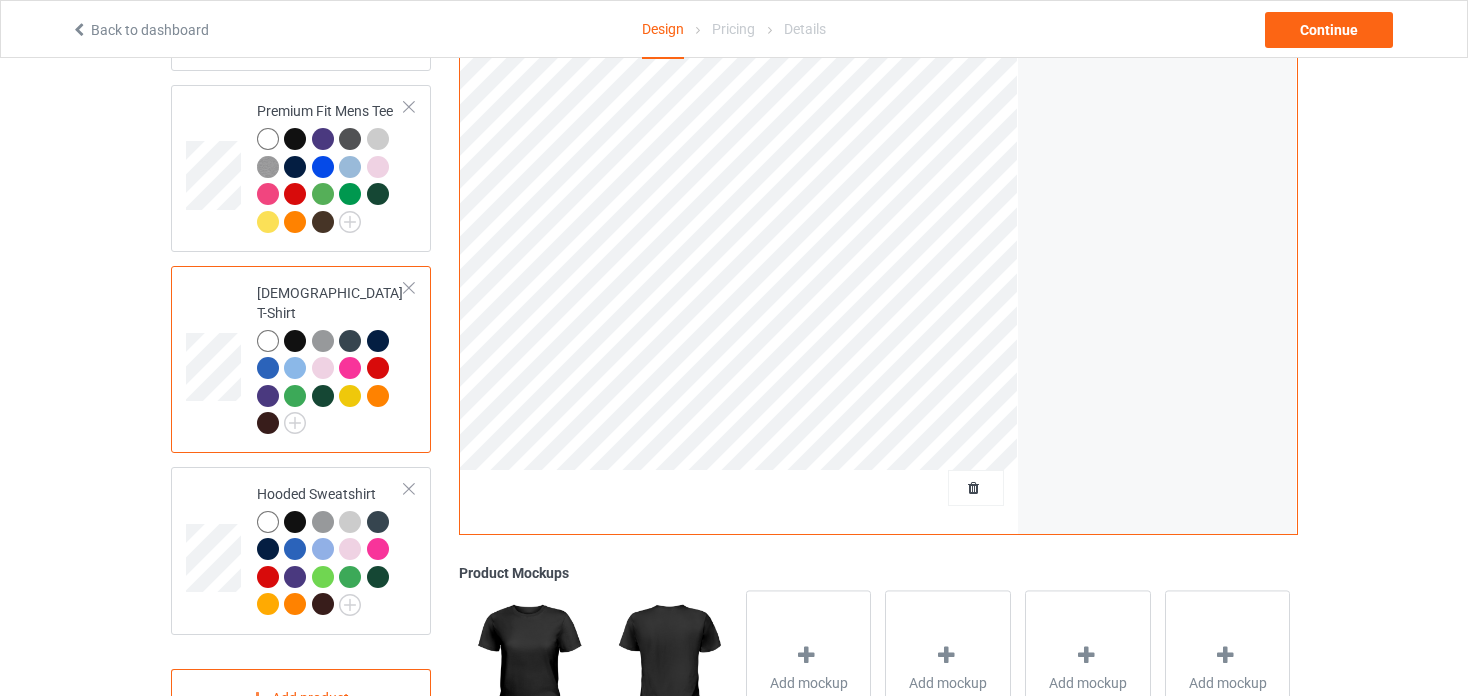 click at bounding box center [668, 668] 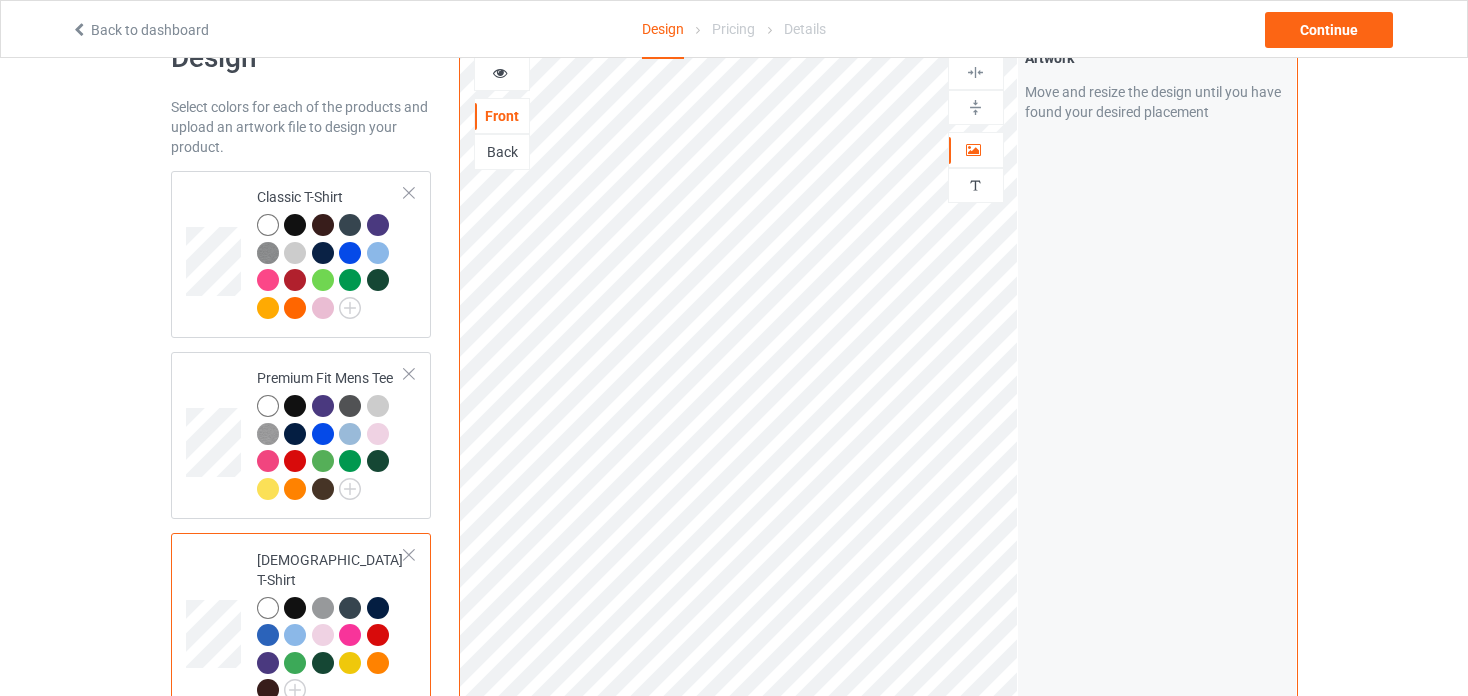 scroll, scrollTop: 0, scrollLeft: 0, axis: both 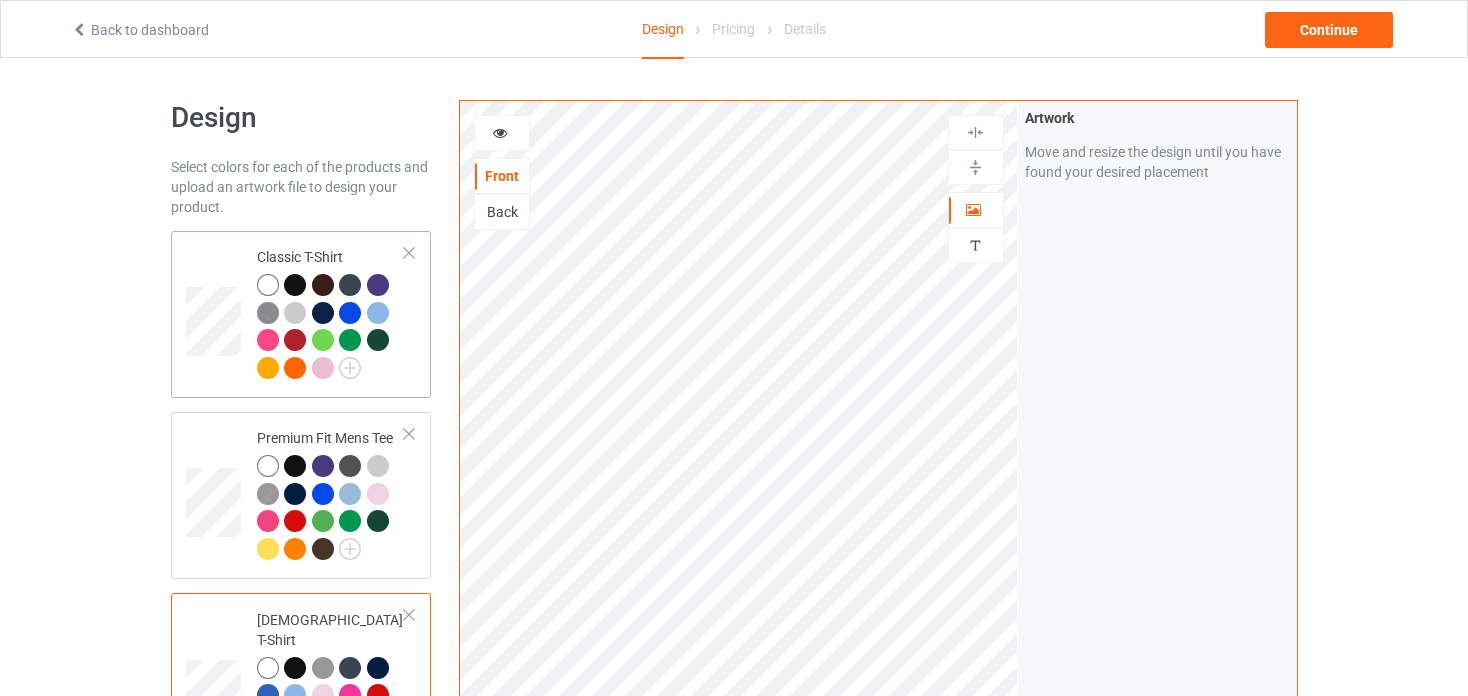 click at bounding box center (268, 285) 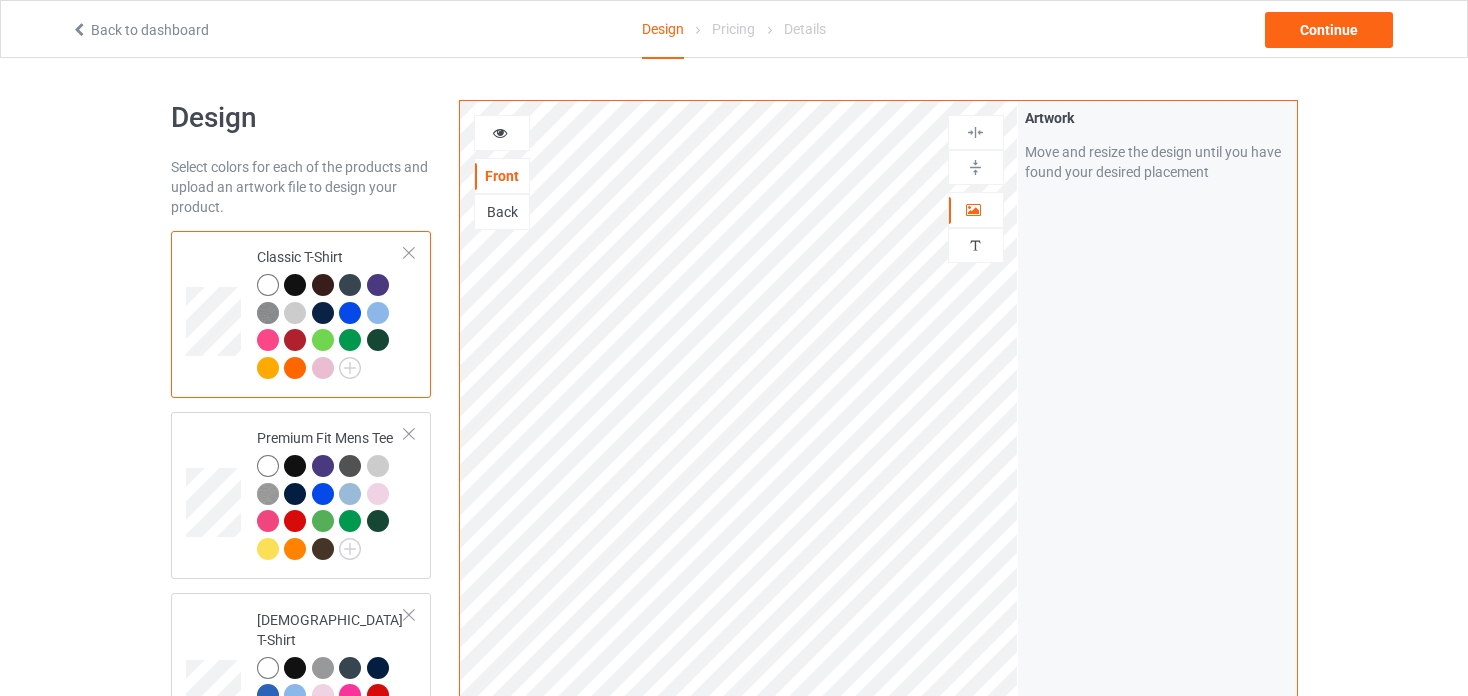click at bounding box center [502, 133] 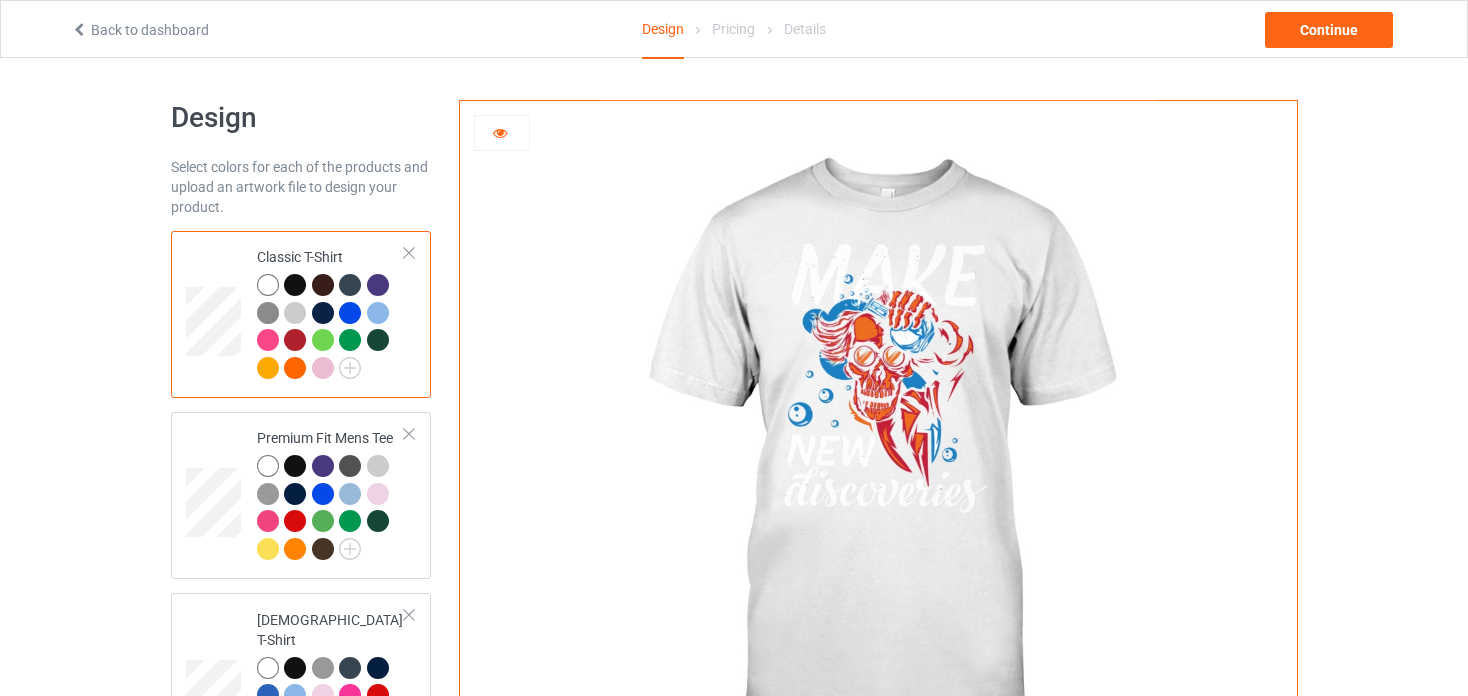 click at bounding box center (295, 285) 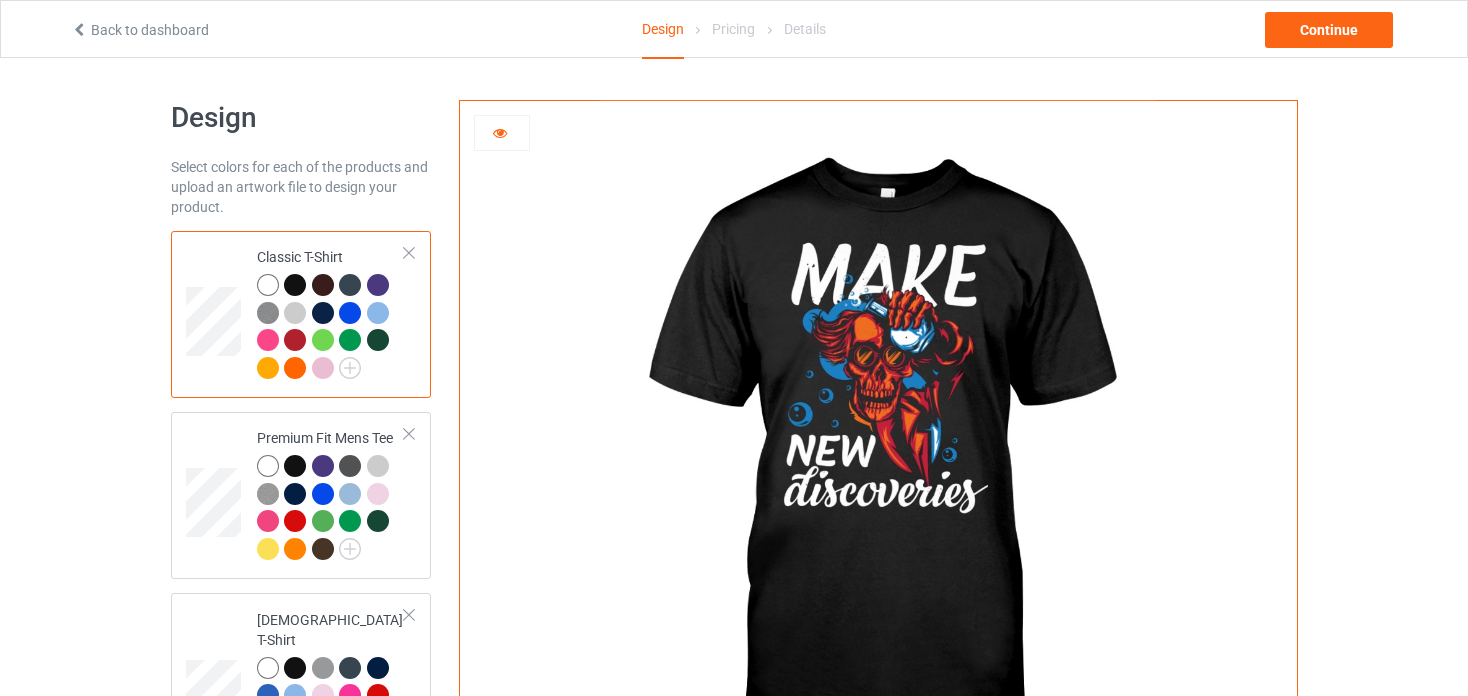 click at bounding box center (323, 285) 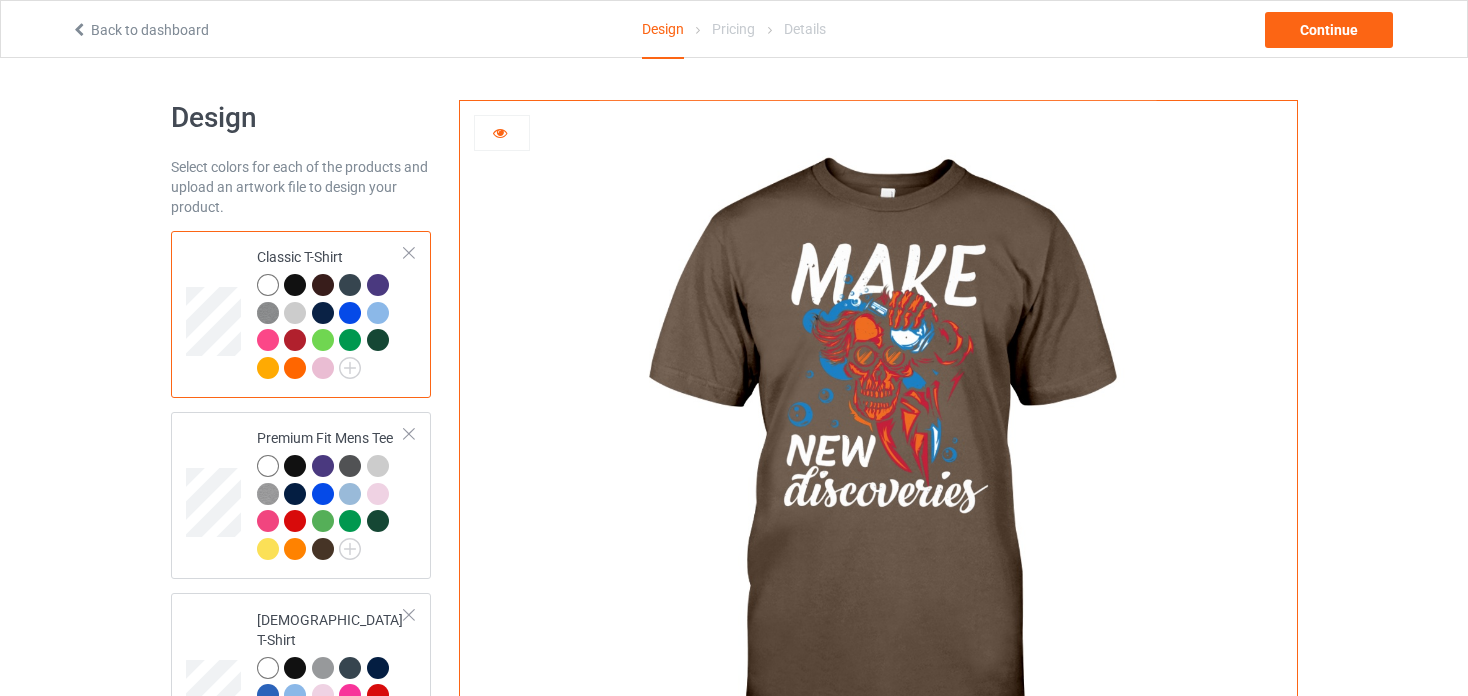 click at bounding box center [350, 285] 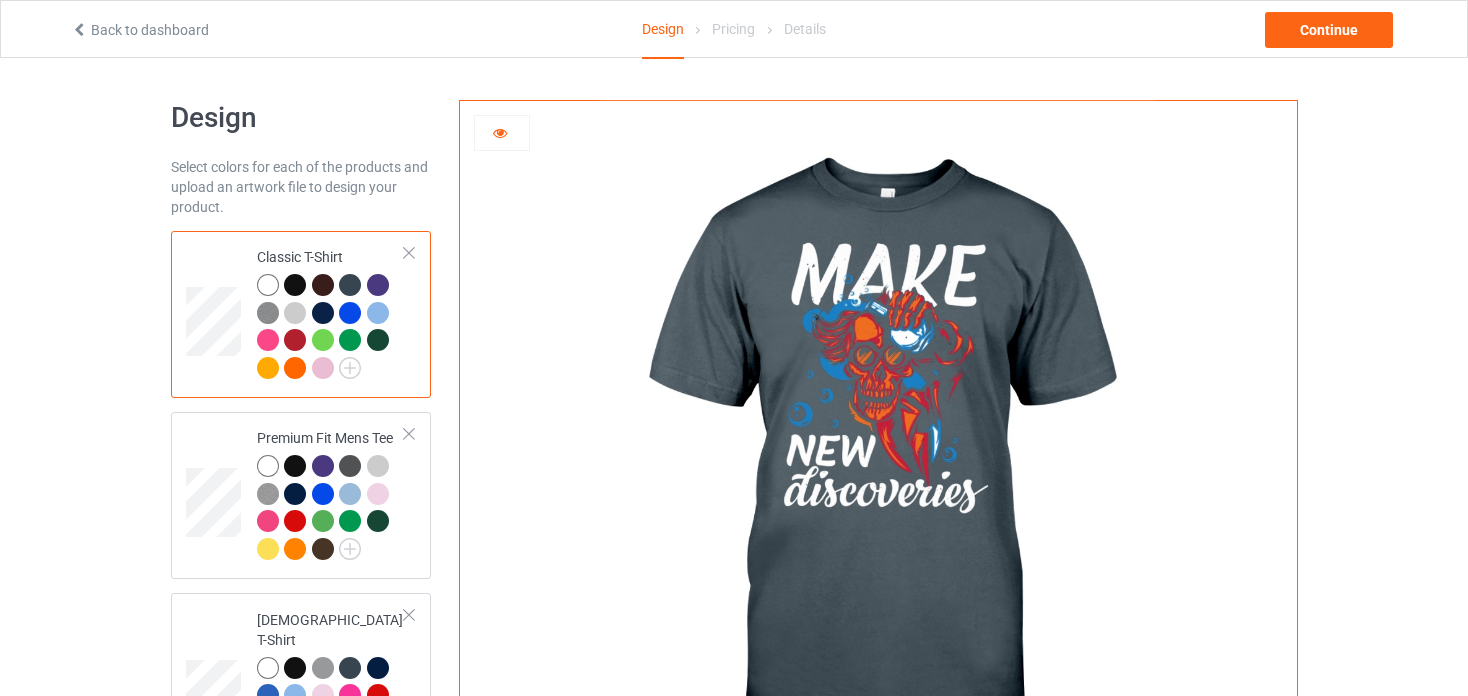 click at bounding box center (378, 285) 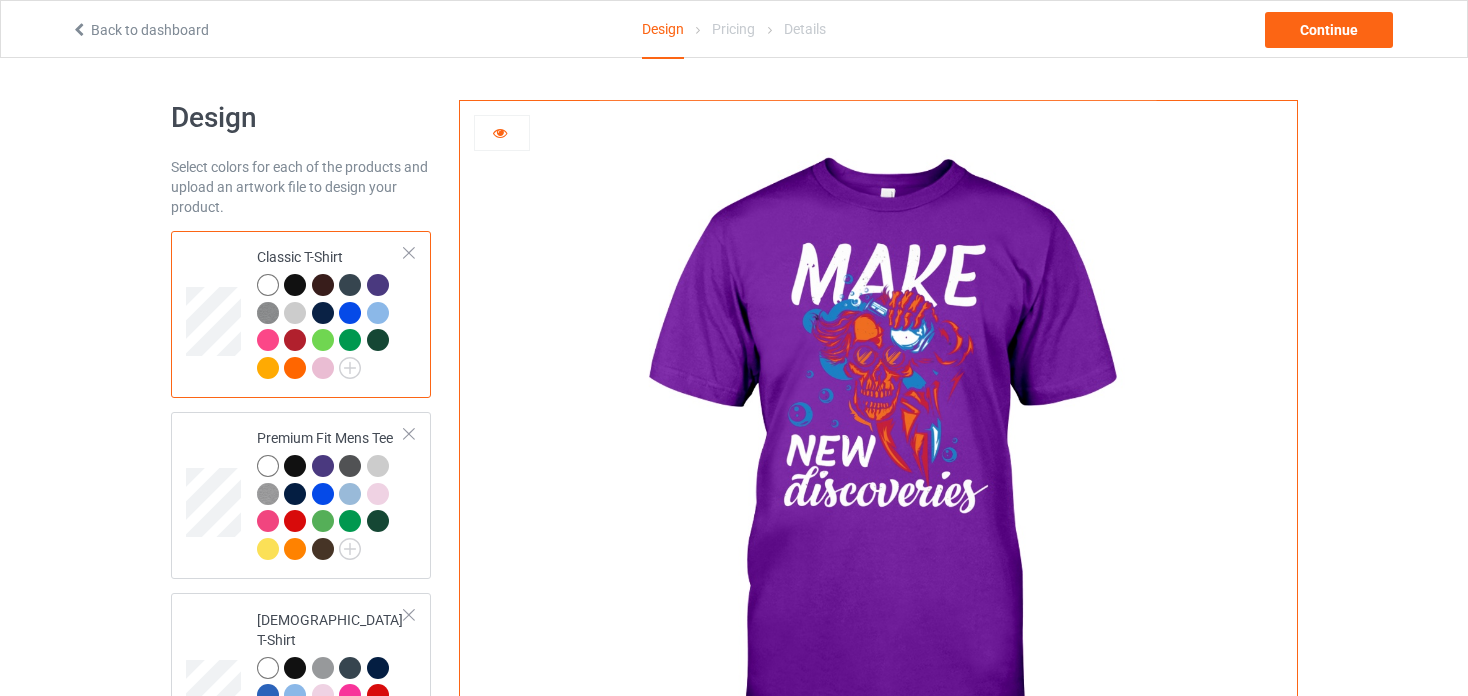 click at bounding box center (323, 340) 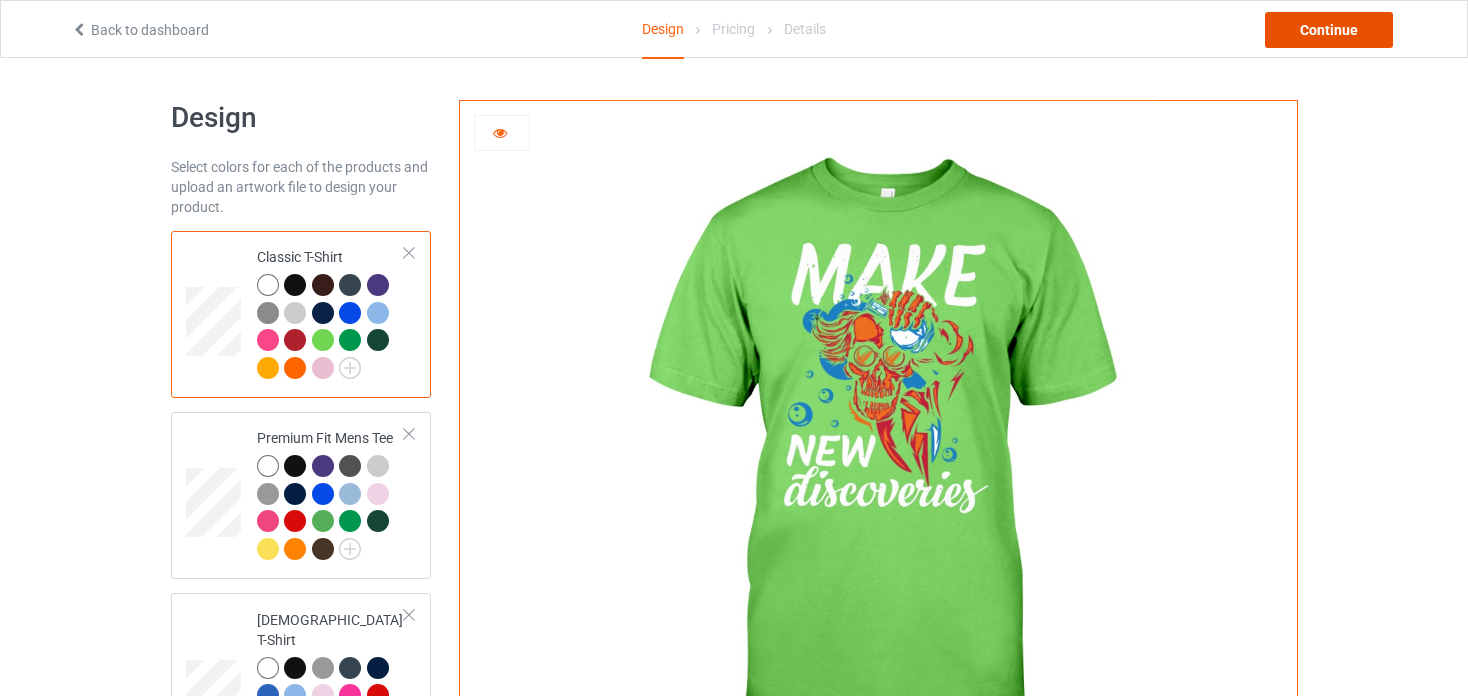 click on "Continue" at bounding box center [1329, 30] 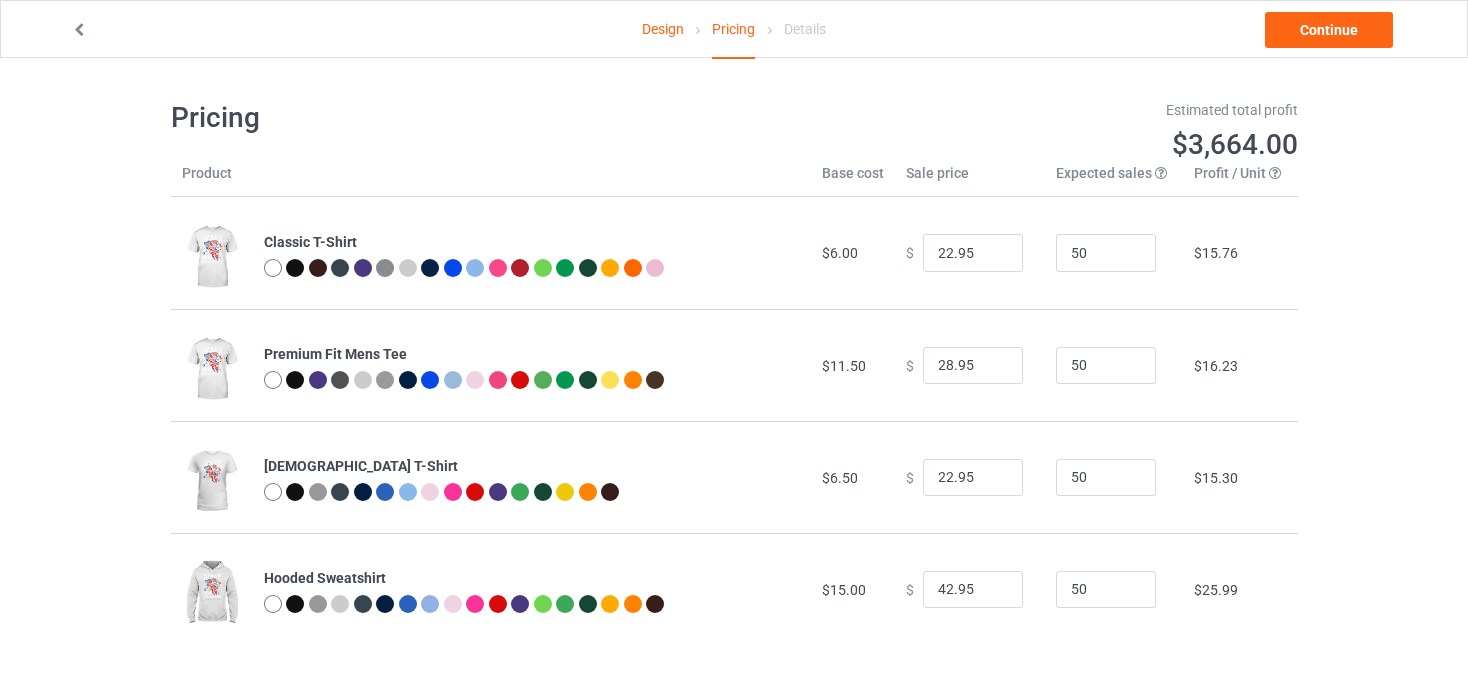 scroll, scrollTop: 58, scrollLeft: 0, axis: vertical 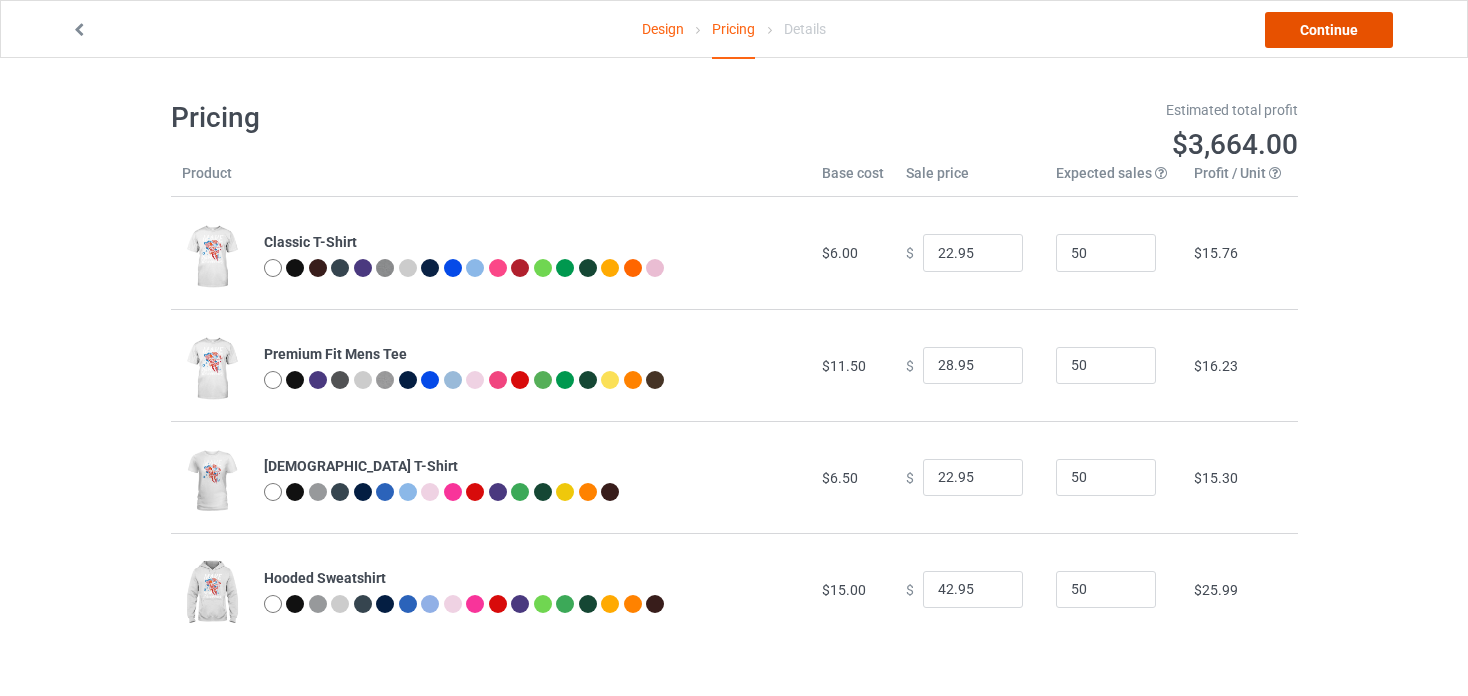 click on "Continue" at bounding box center (1329, 30) 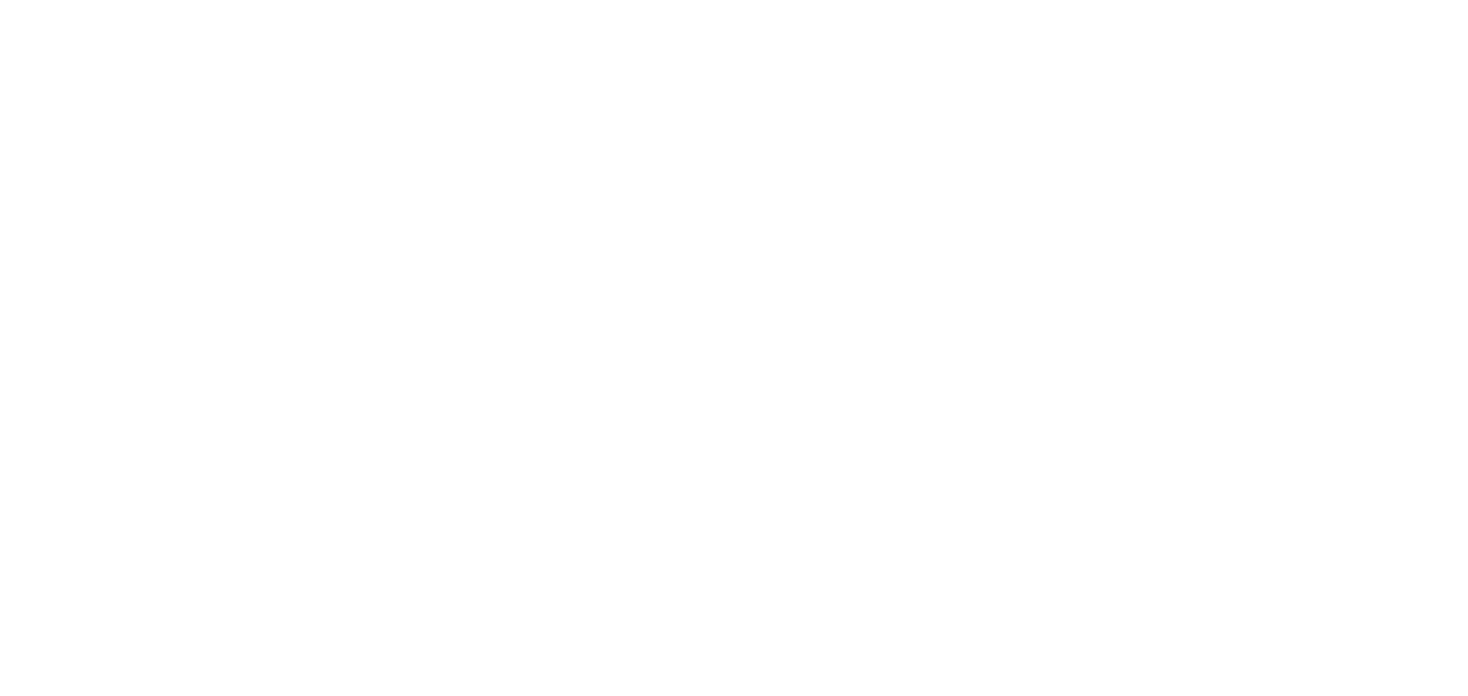 scroll, scrollTop: 0, scrollLeft: 0, axis: both 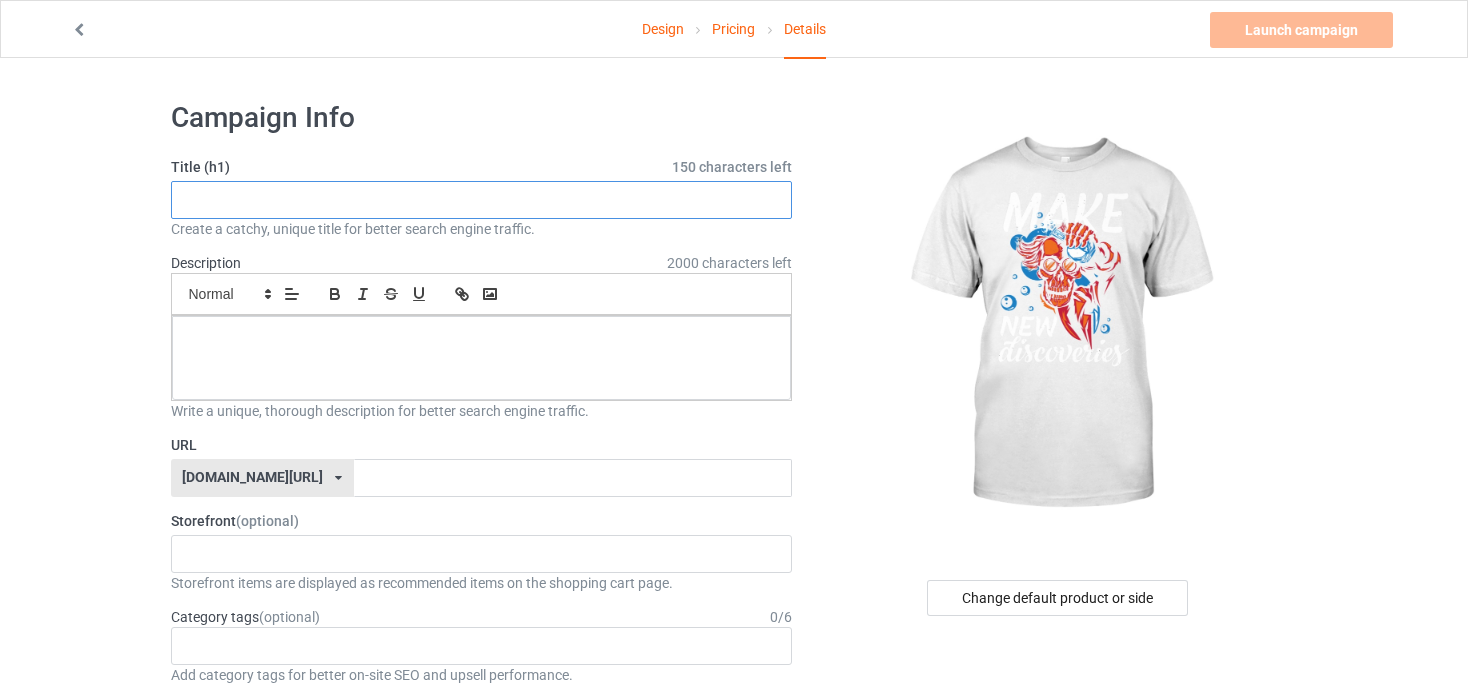 click at bounding box center (482, 200) 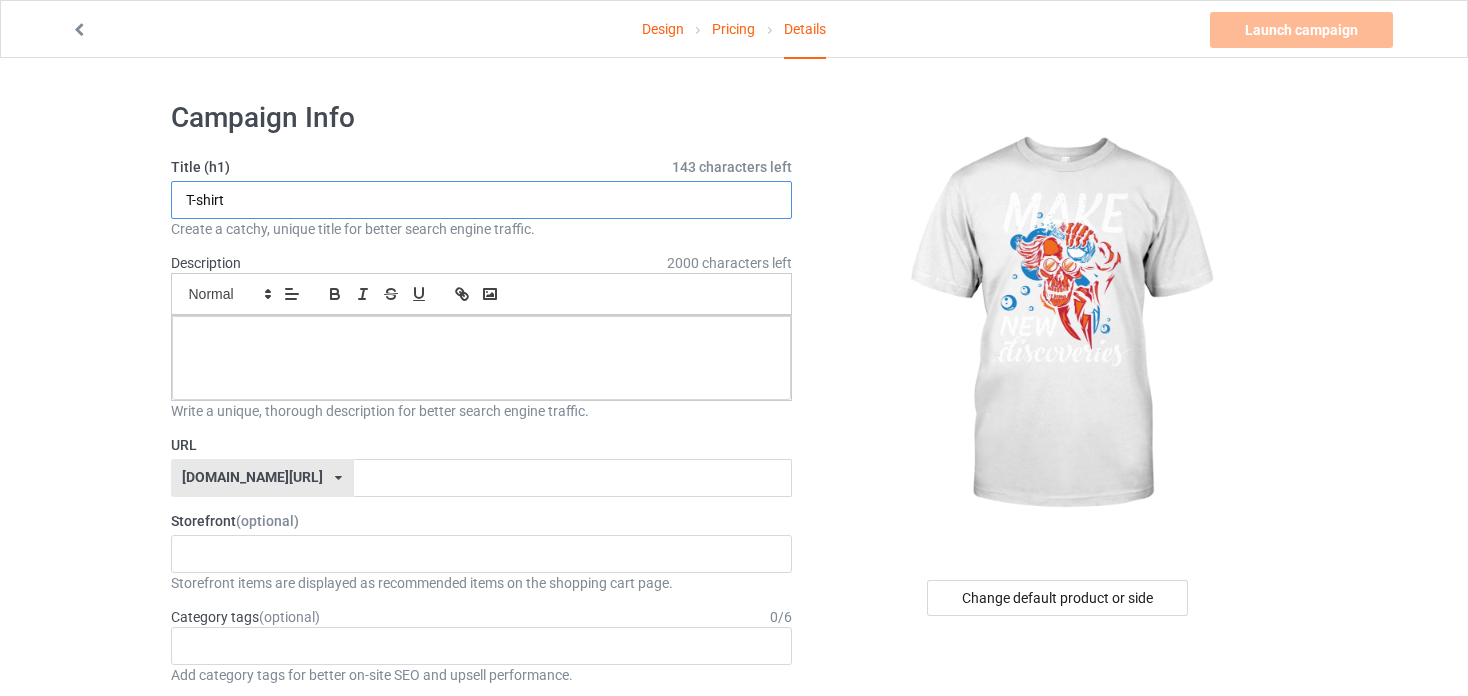 type on "T-shirt" 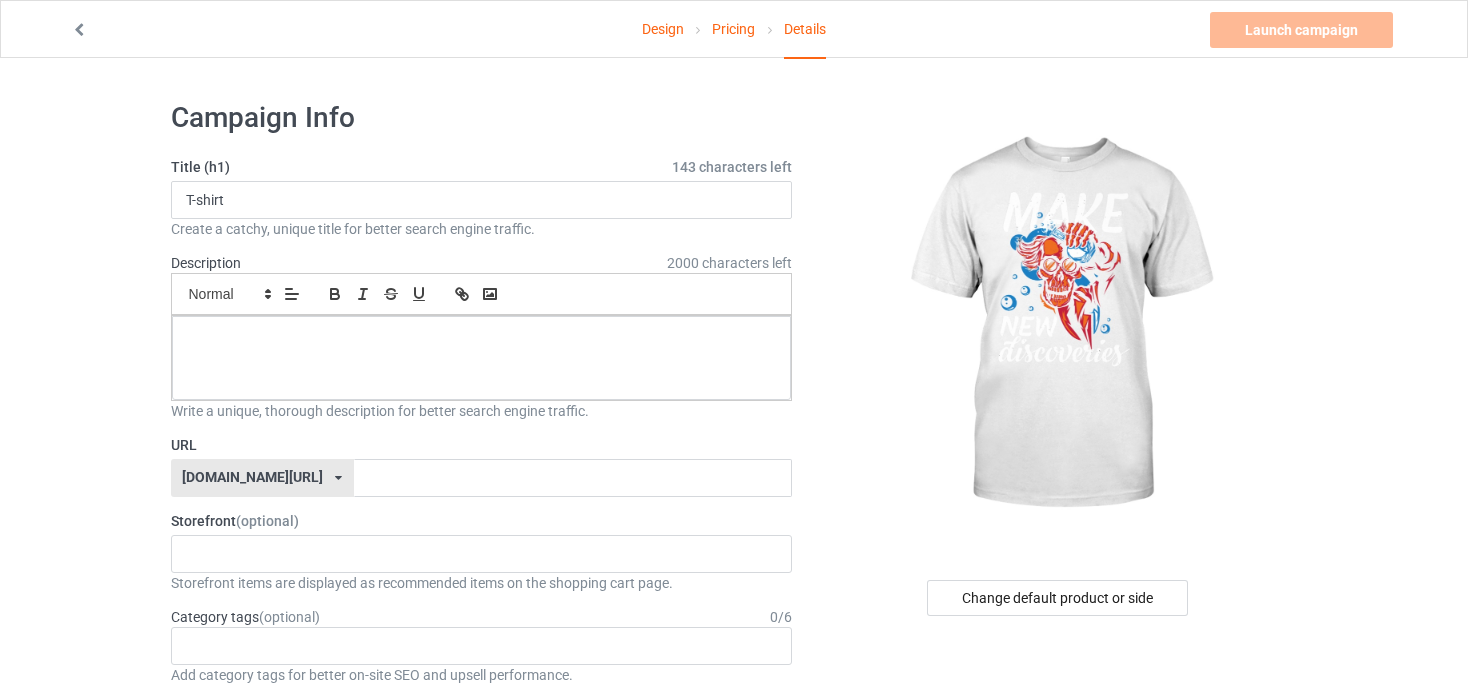 click at bounding box center [79, 27] 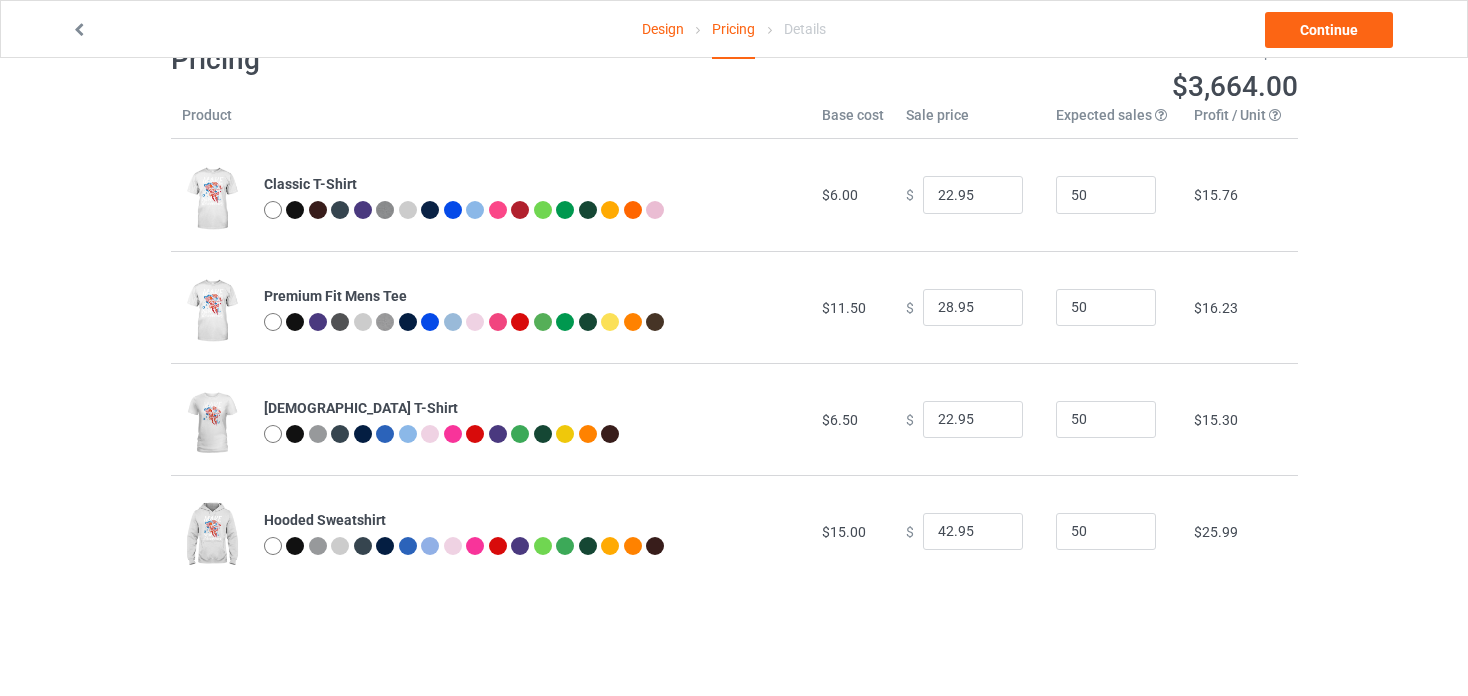 scroll, scrollTop: 0, scrollLeft: 0, axis: both 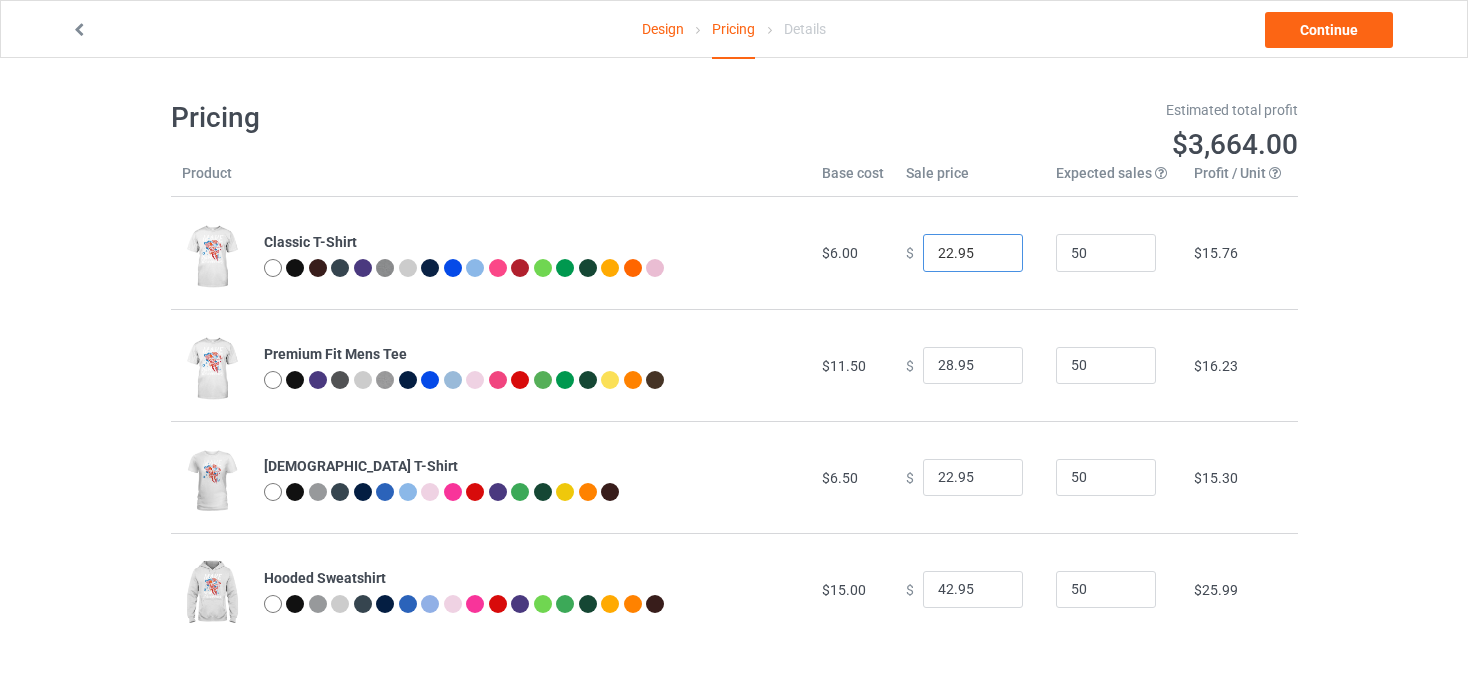 click on "22.95" at bounding box center (973, 253) 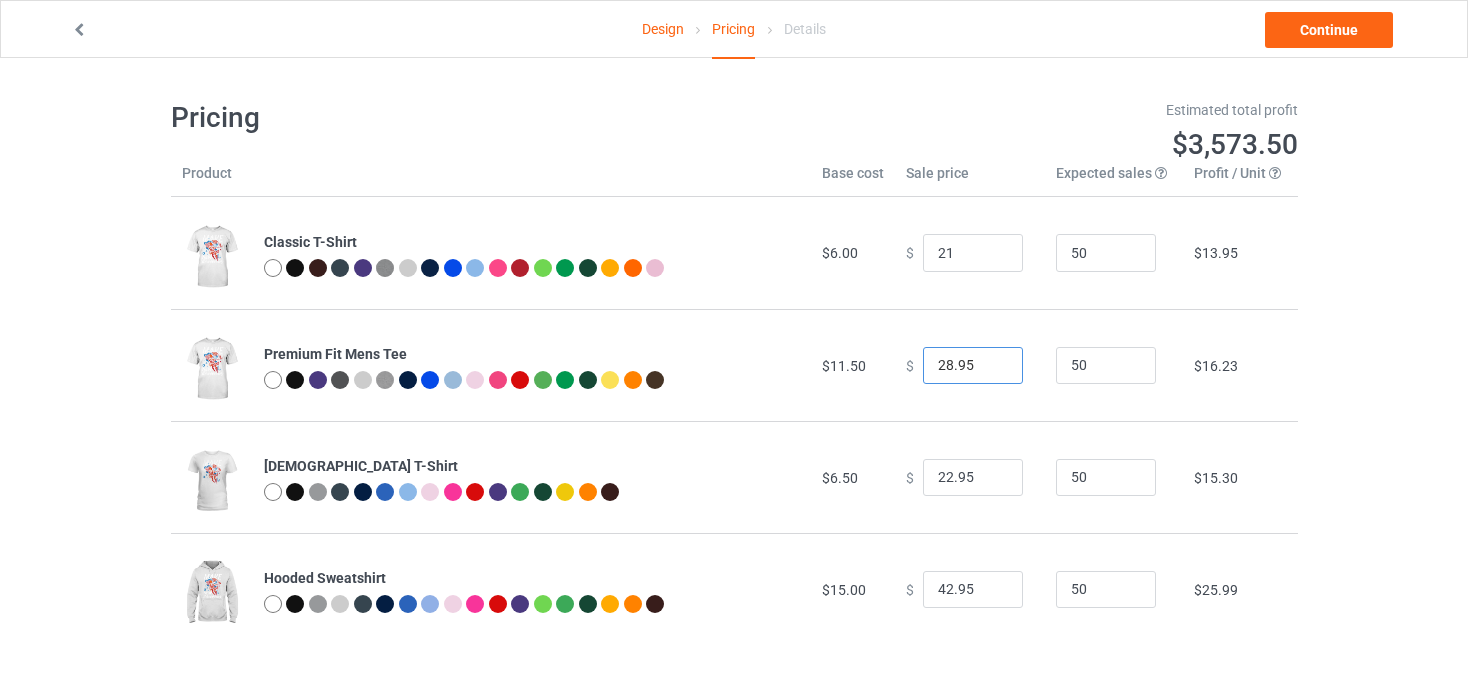type on "21.00" 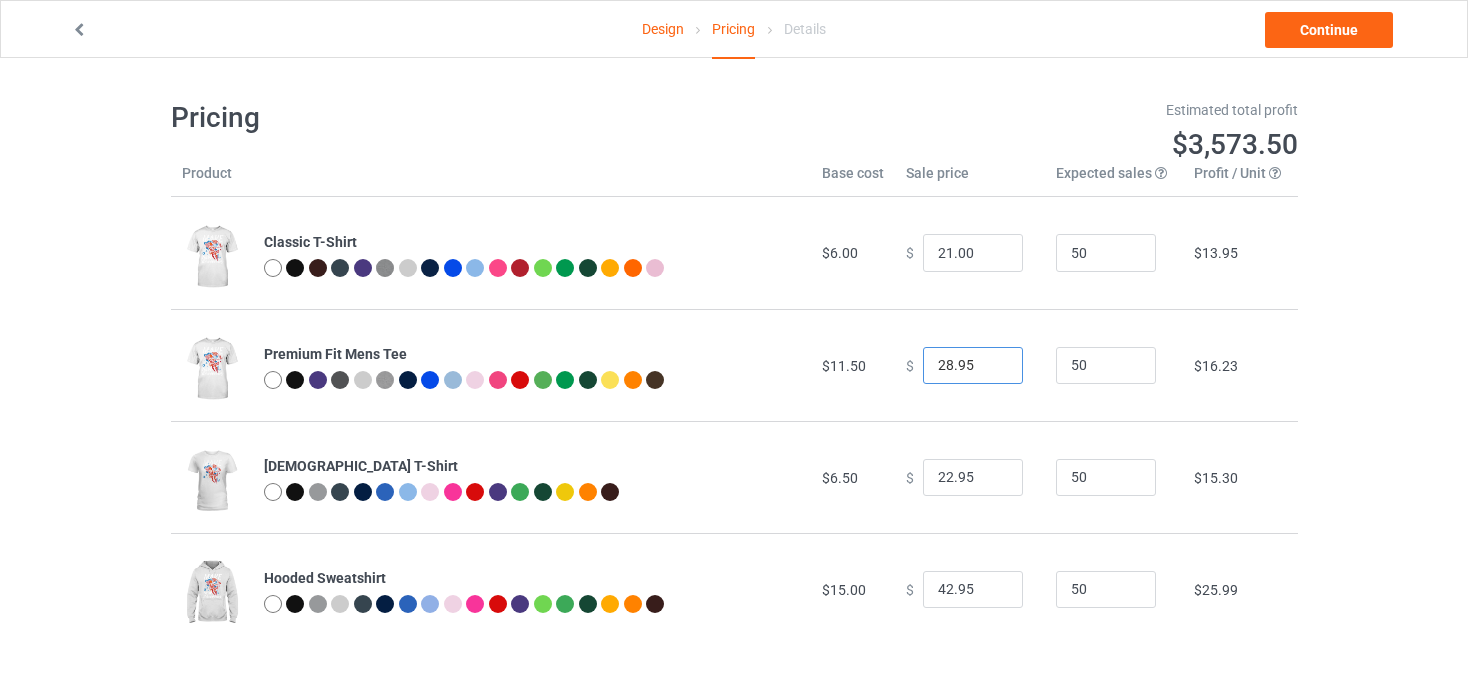 click on "28.95" at bounding box center [973, 366] 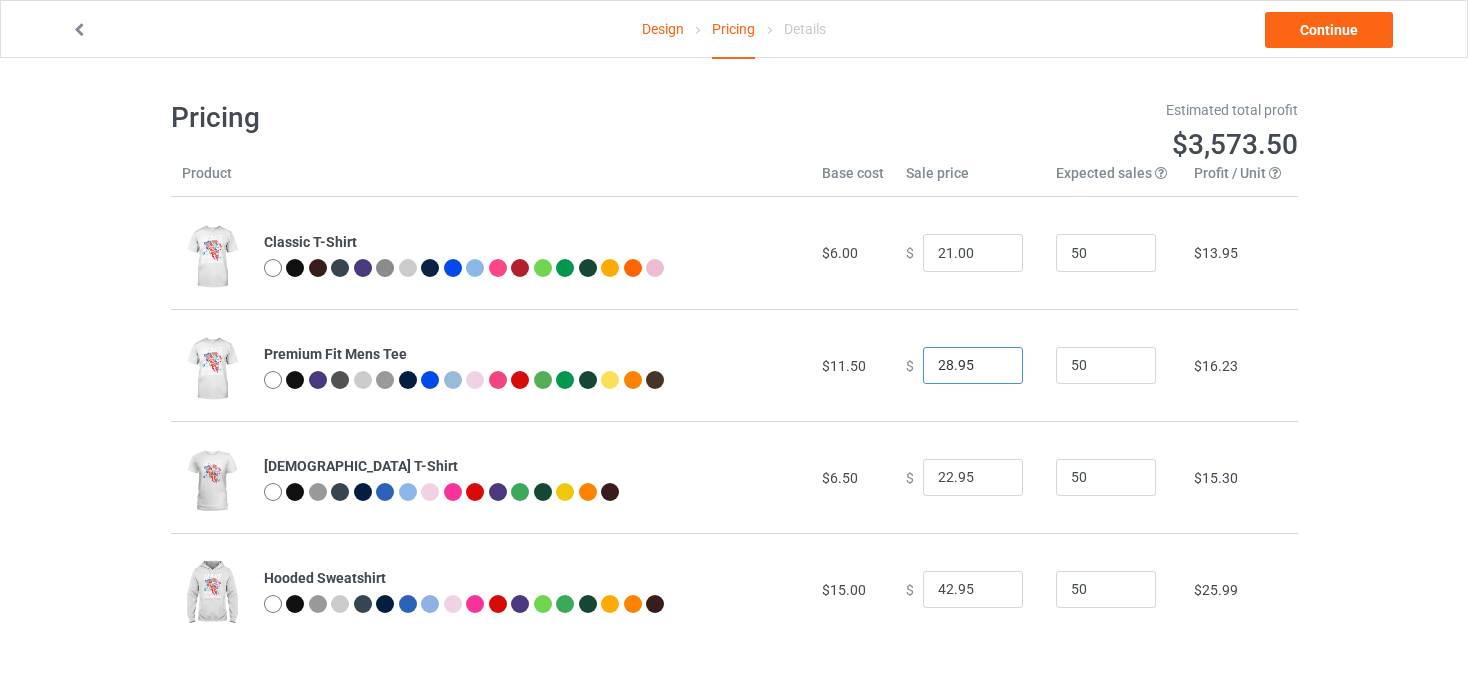 click on "28.95" at bounding box center (973, 366) 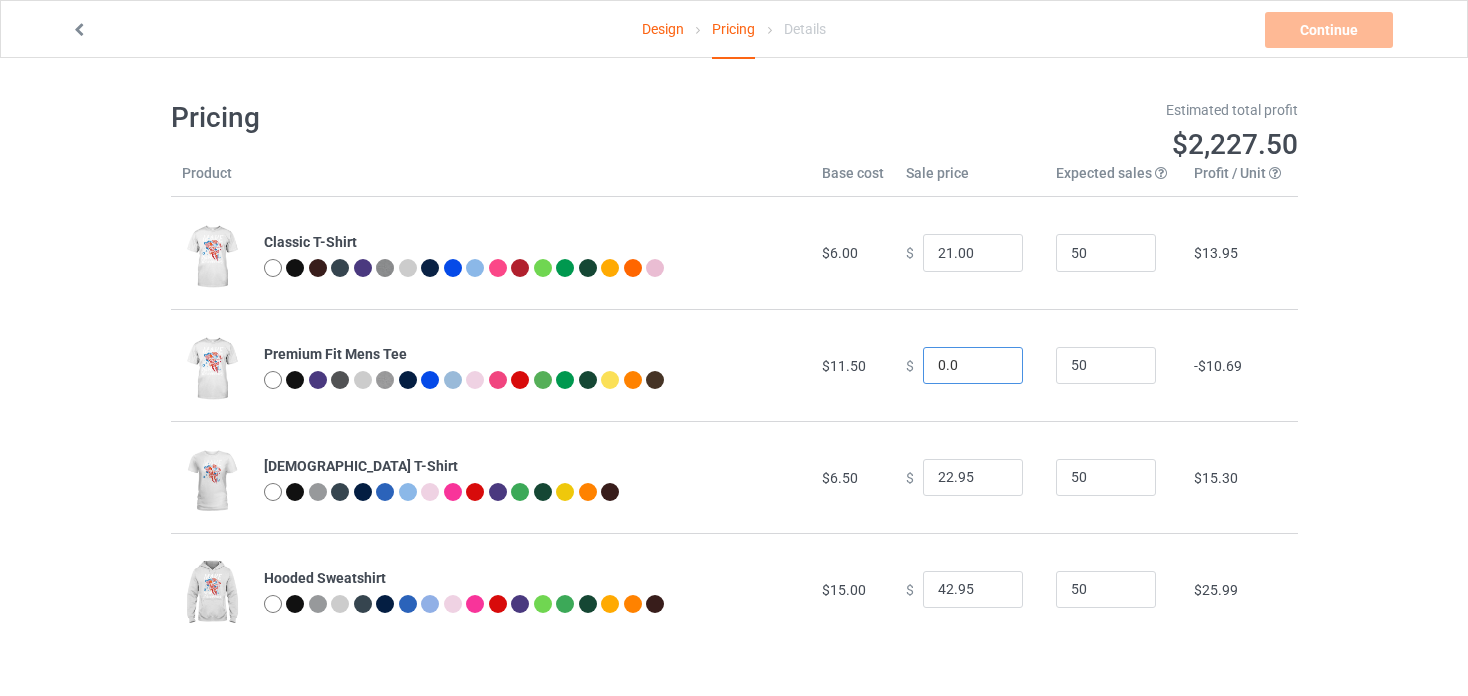 click on "0.0" at bounding box center [973, 366] 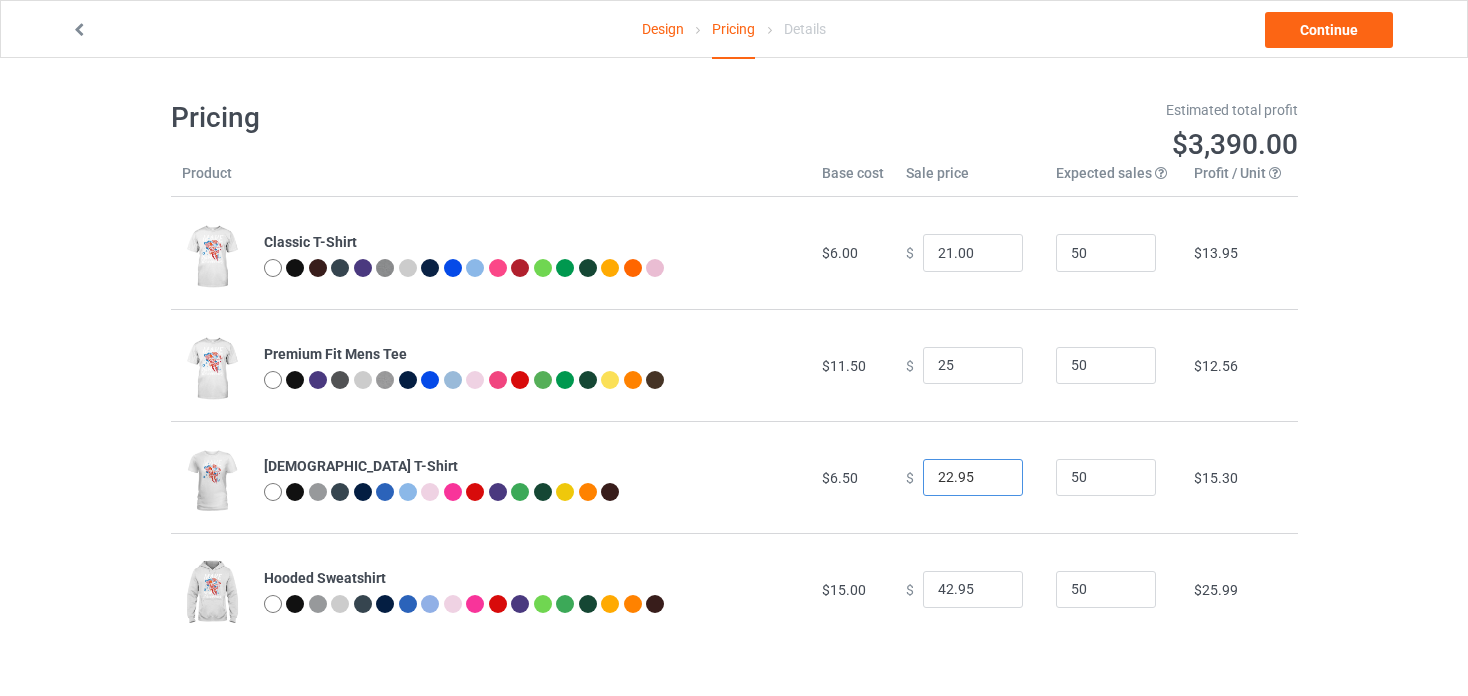 type on "25.00" 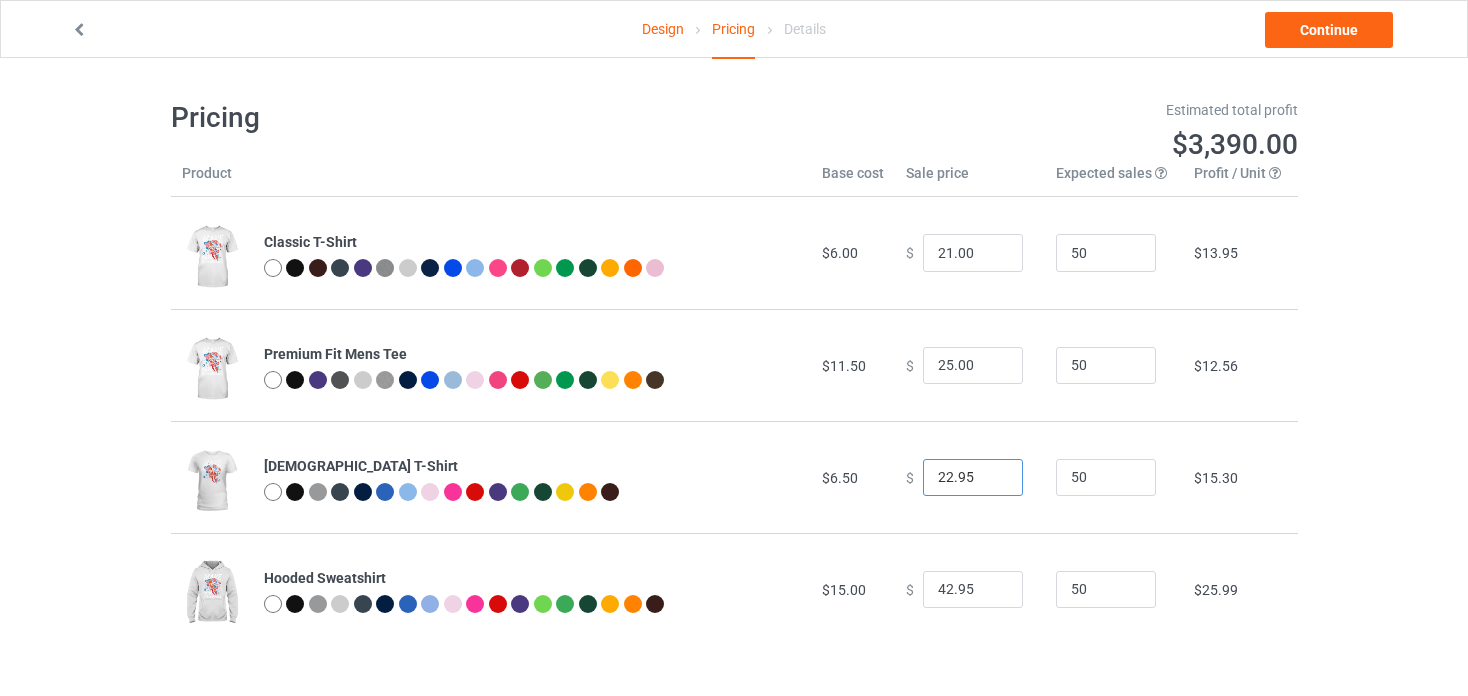 click on "22.95" at bounding box center (973, 478) 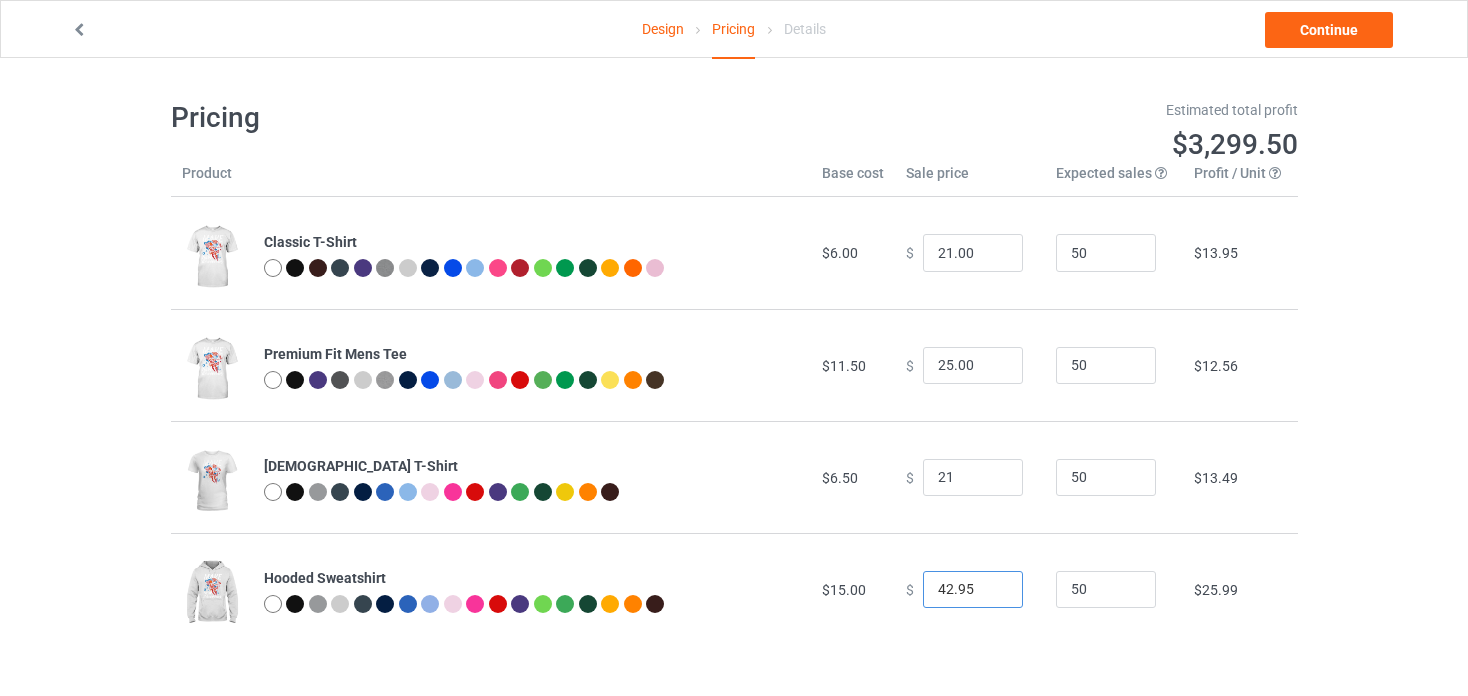 type on "21.00" 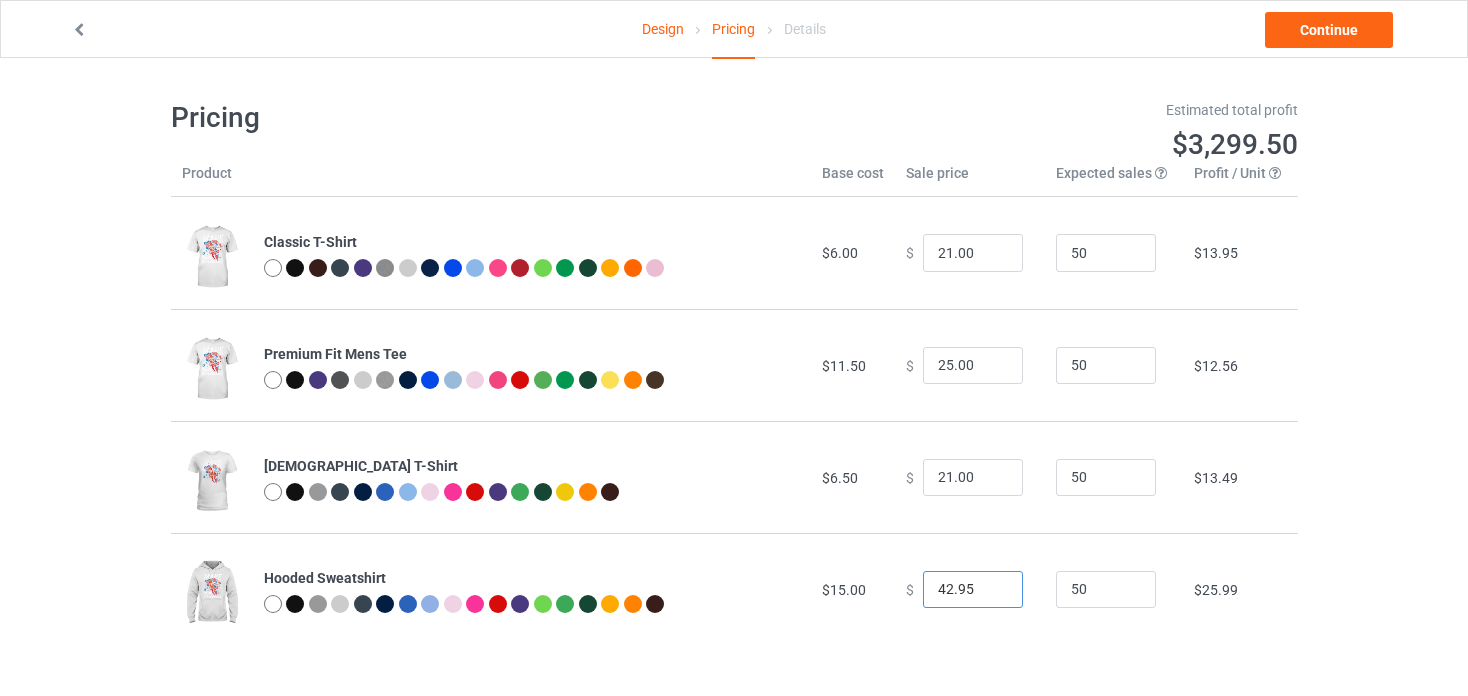 click on "42.95" at bounding box center [973, 590] 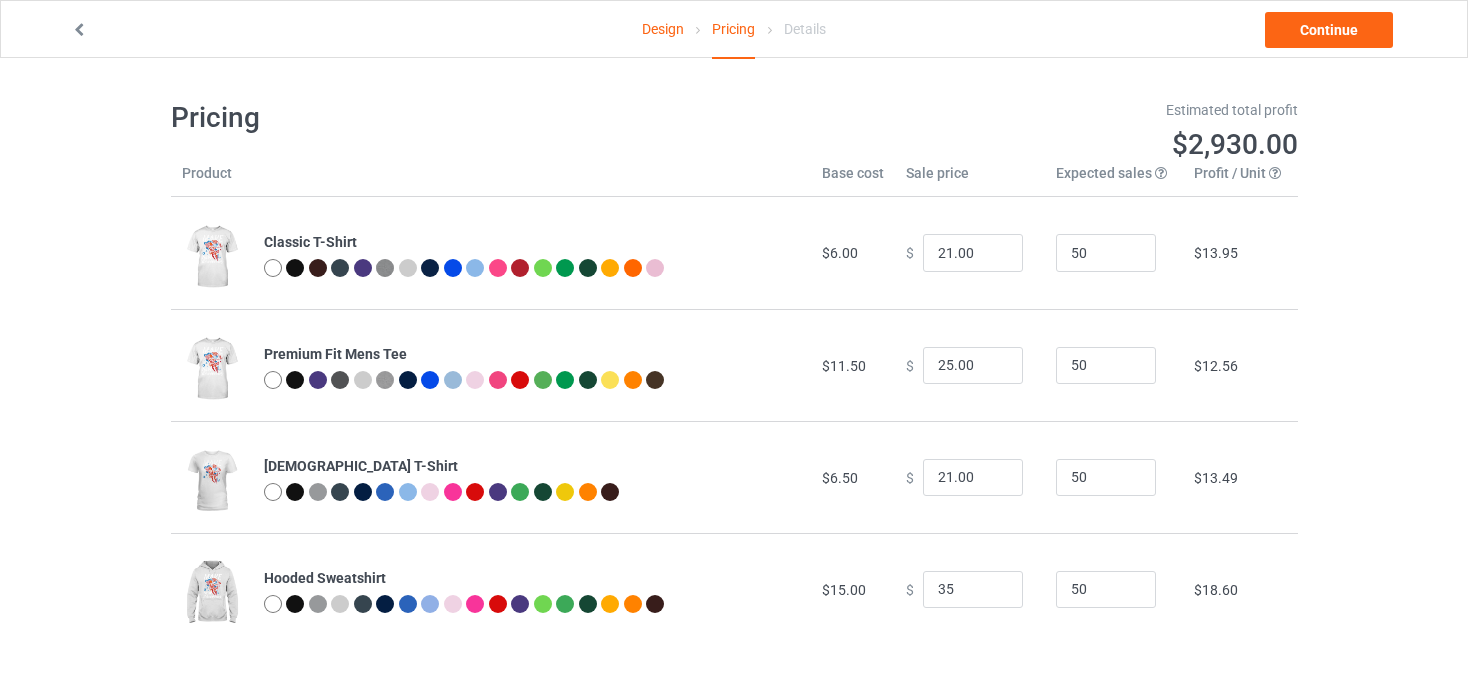 type on "35.00" 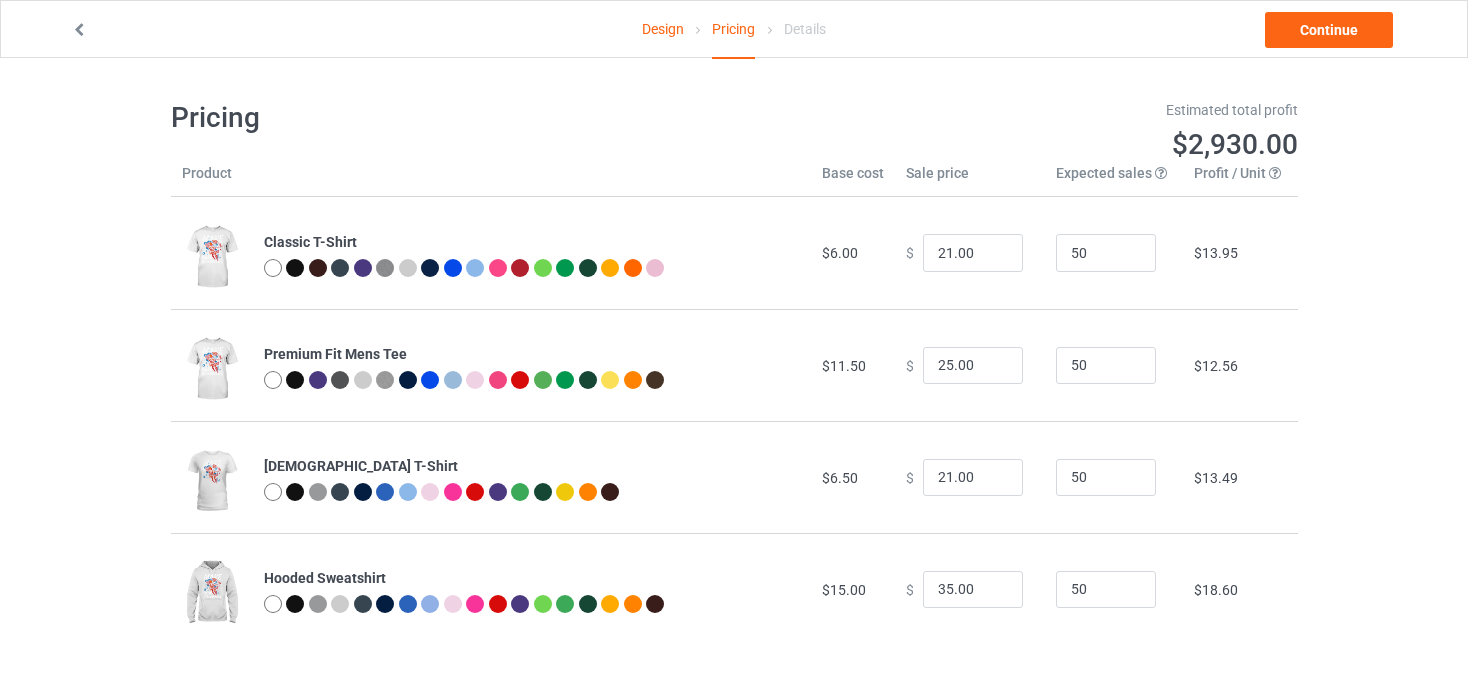 click on "Design Pricing Details Continue Pricing Estimated total profit $2,930.00 Product Base cost Sale price Expected sales   Your expected sales will change your profit estimate (on the right), but will not affect the actual amount of profit you earn. Profit / Unit   Your profit is your sale price minus your base cost and processing fee. Classic T-Shirt $6.00 $     21.00 50 $13.95 Premium Fit Mens Tee $11.50 $     25.00 50 $12.56 [DEMOGRAPHIC_DATA] T-Shirt $6.50 $     21.00 50 $13.49 Hooded Sweatshirt $15.00 $     35.00 50 $18.60" at bounding box center [734, 372] 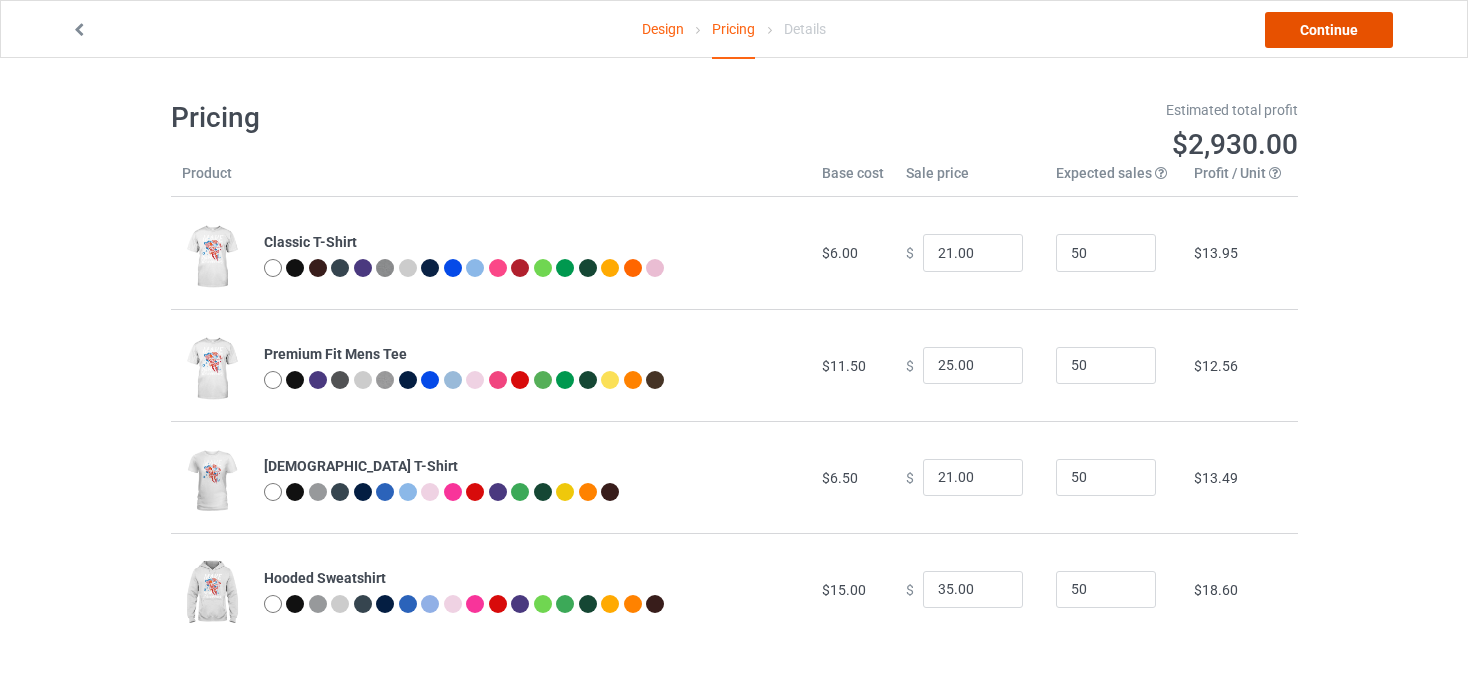 click on "Continue" at bounding box center [1329, 30] 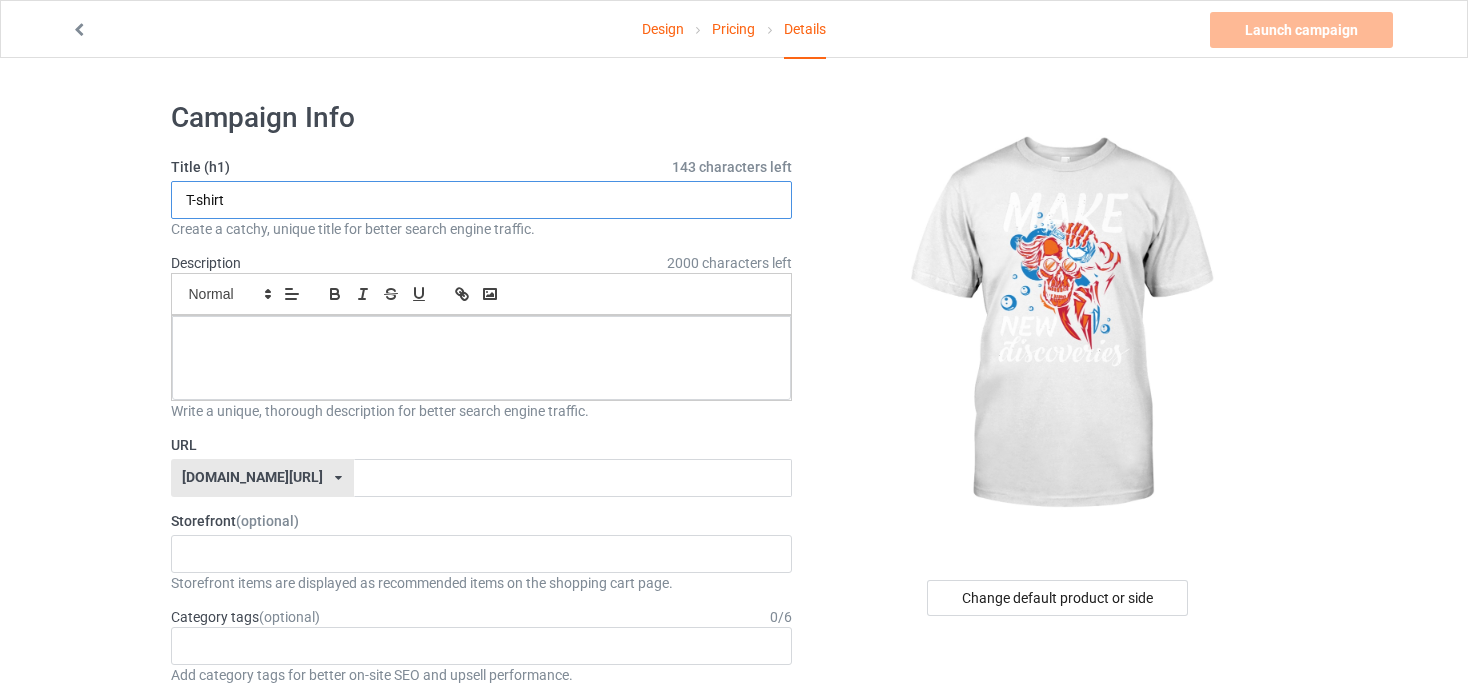 click on "T-shirt" at bounding box center [482, 200] 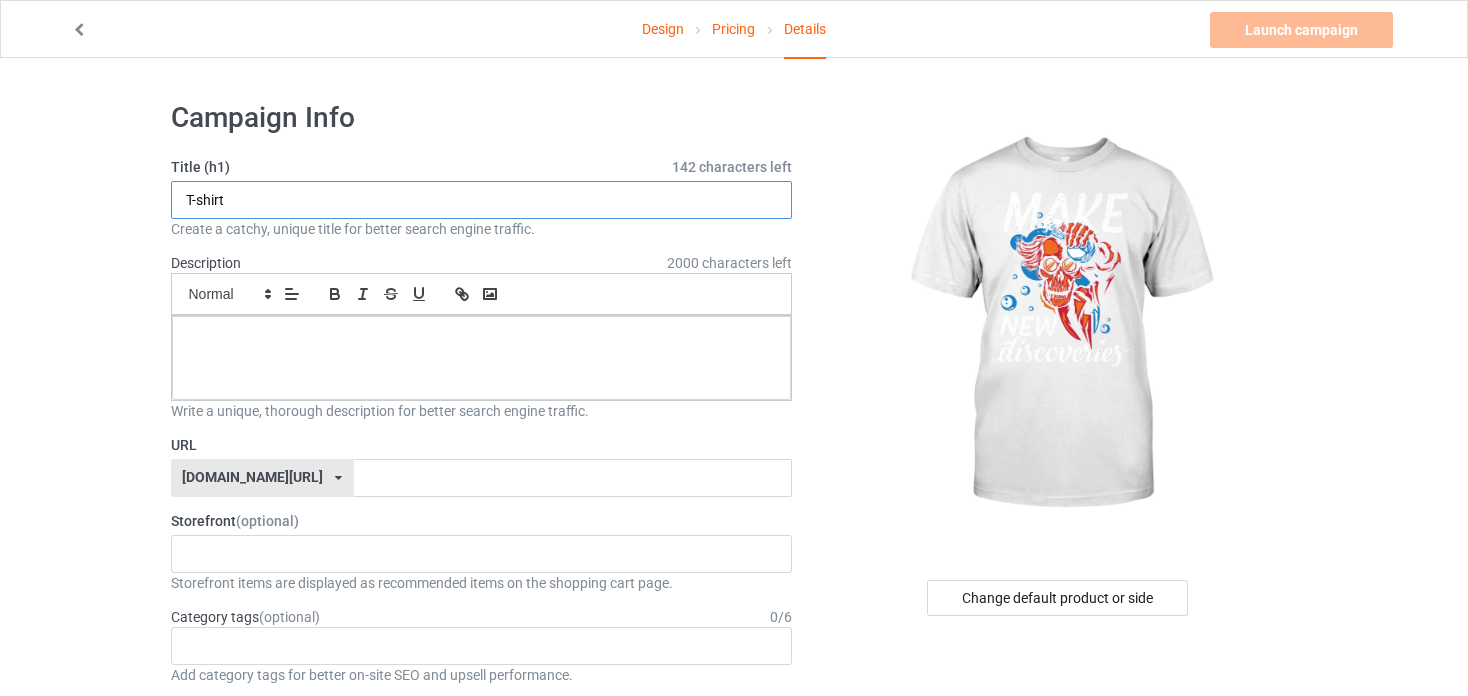 paste on "skeleton professor illustration" 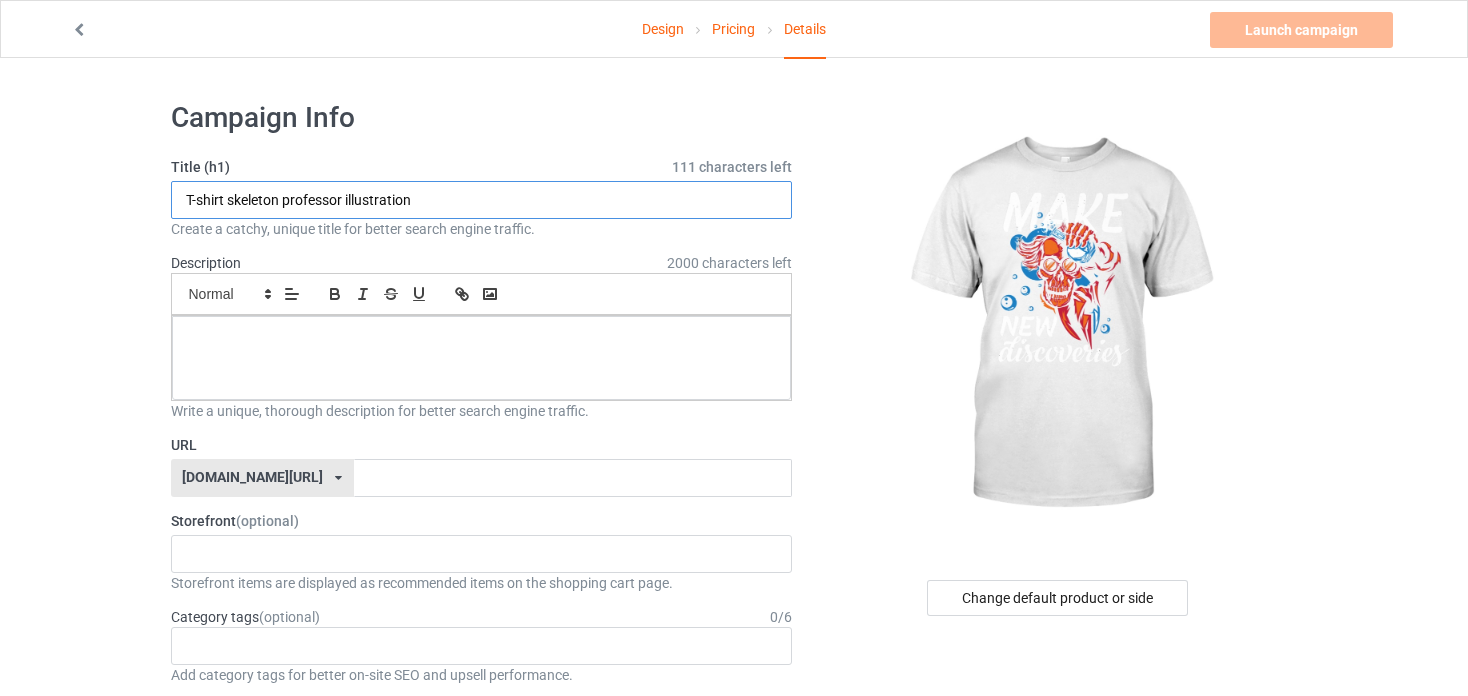 click on "T-shirt skeleton professor illustration" at bounding box center (482, 200) 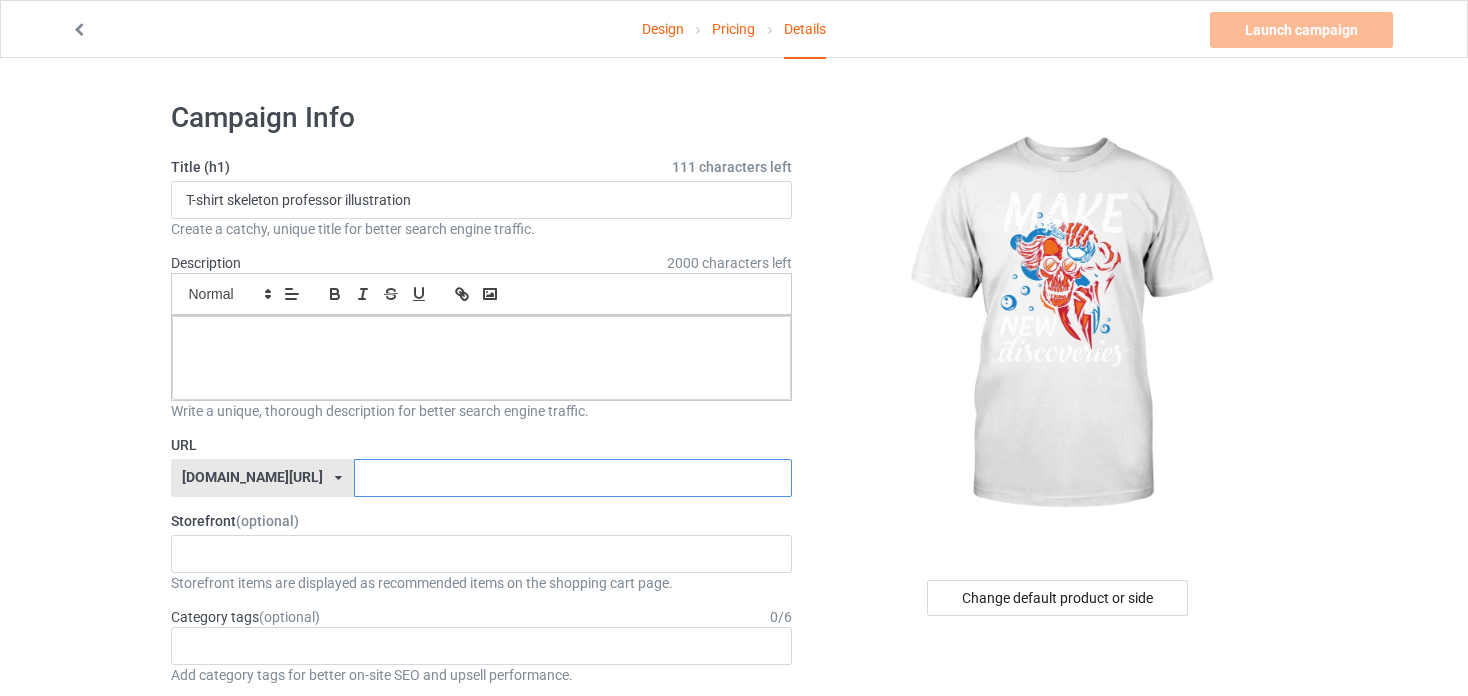 click at bounding box center (573, 478) 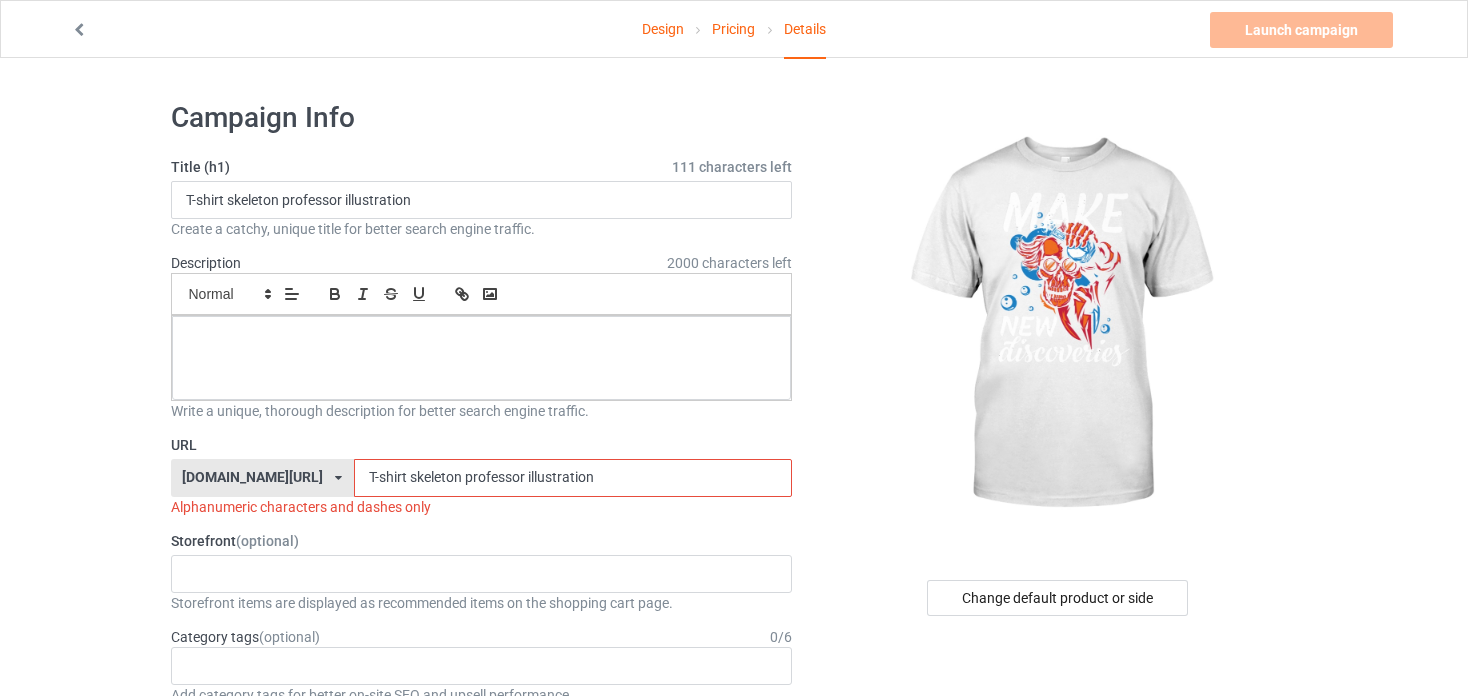 click on "T-shirt skeleton professor illustration" at bounding box center [573, 478] 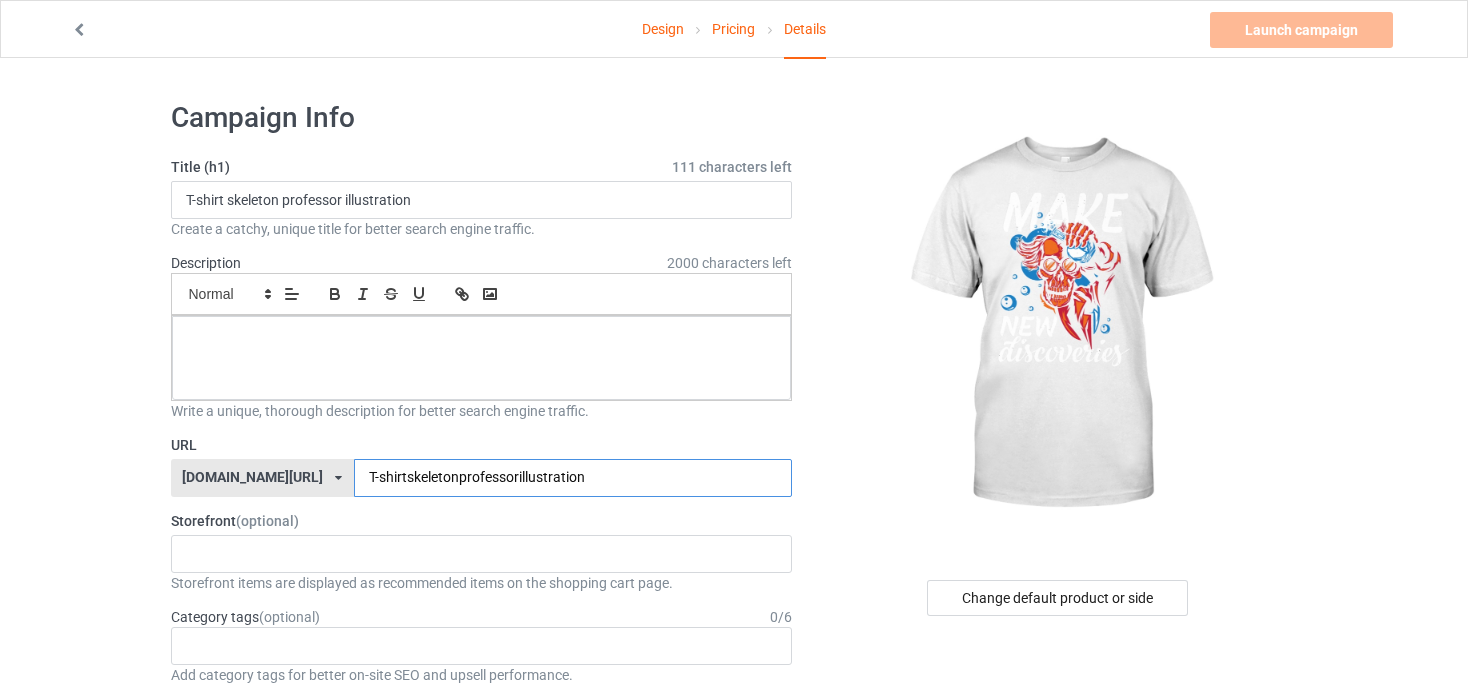type on "T-shirtskeletonprofessorillustration" 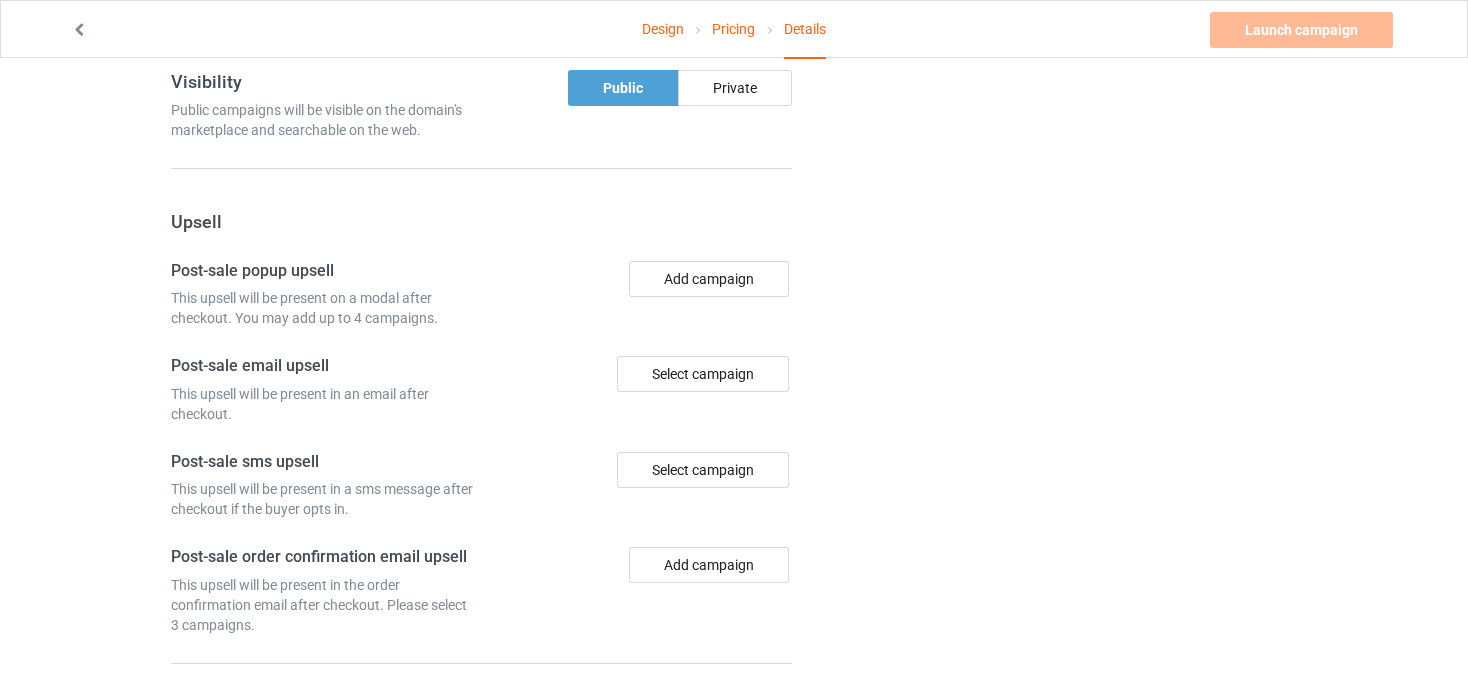 scroll, scrollTop: 1429, scrollLeft: 0, axis: vertical 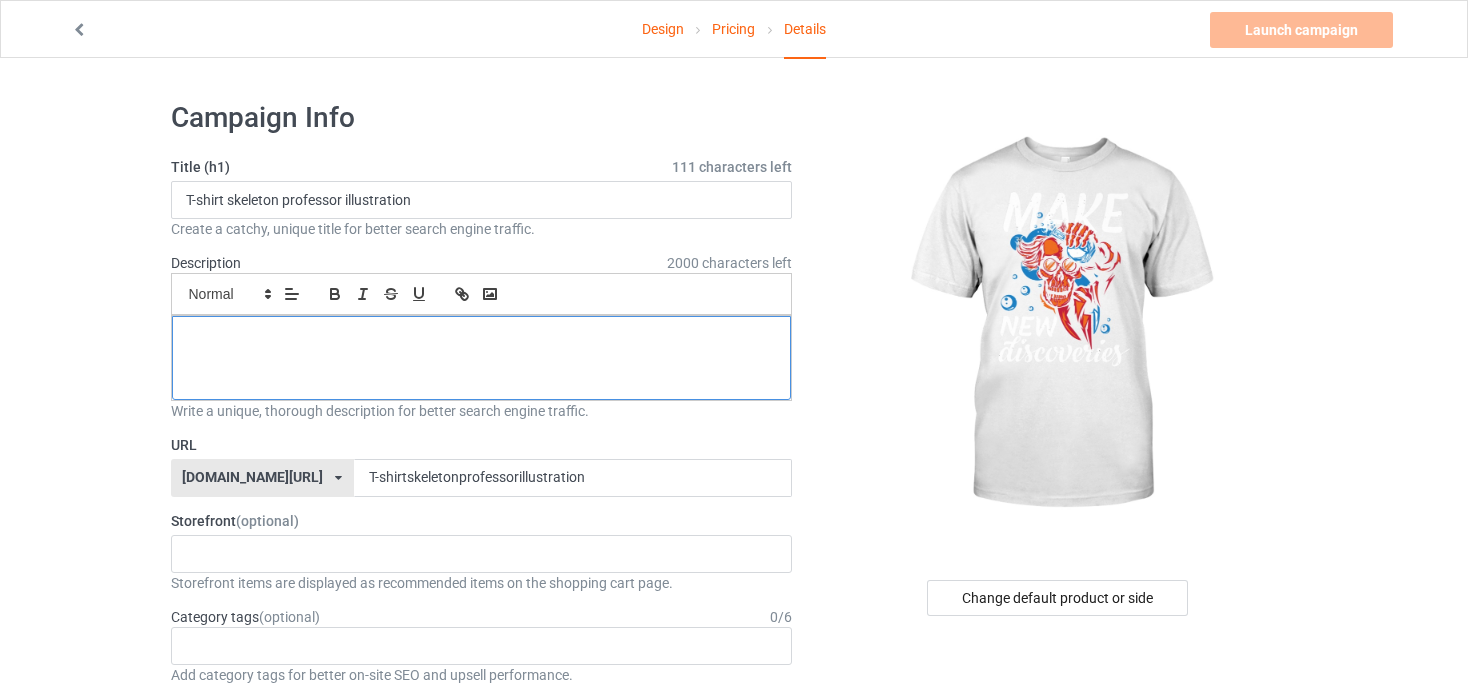 click at bounding box center [482, 358] 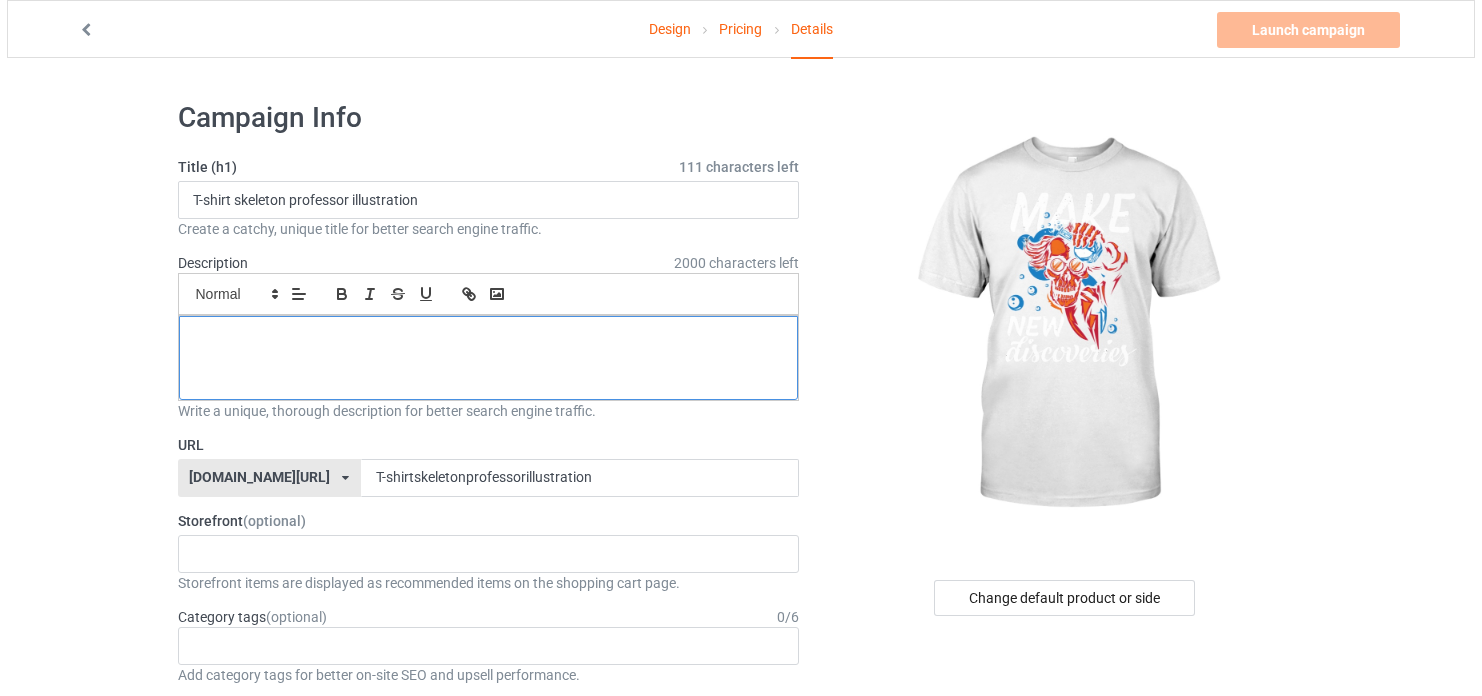 scroll, scrollTop: 0, scrollLeft: 0, axis: both 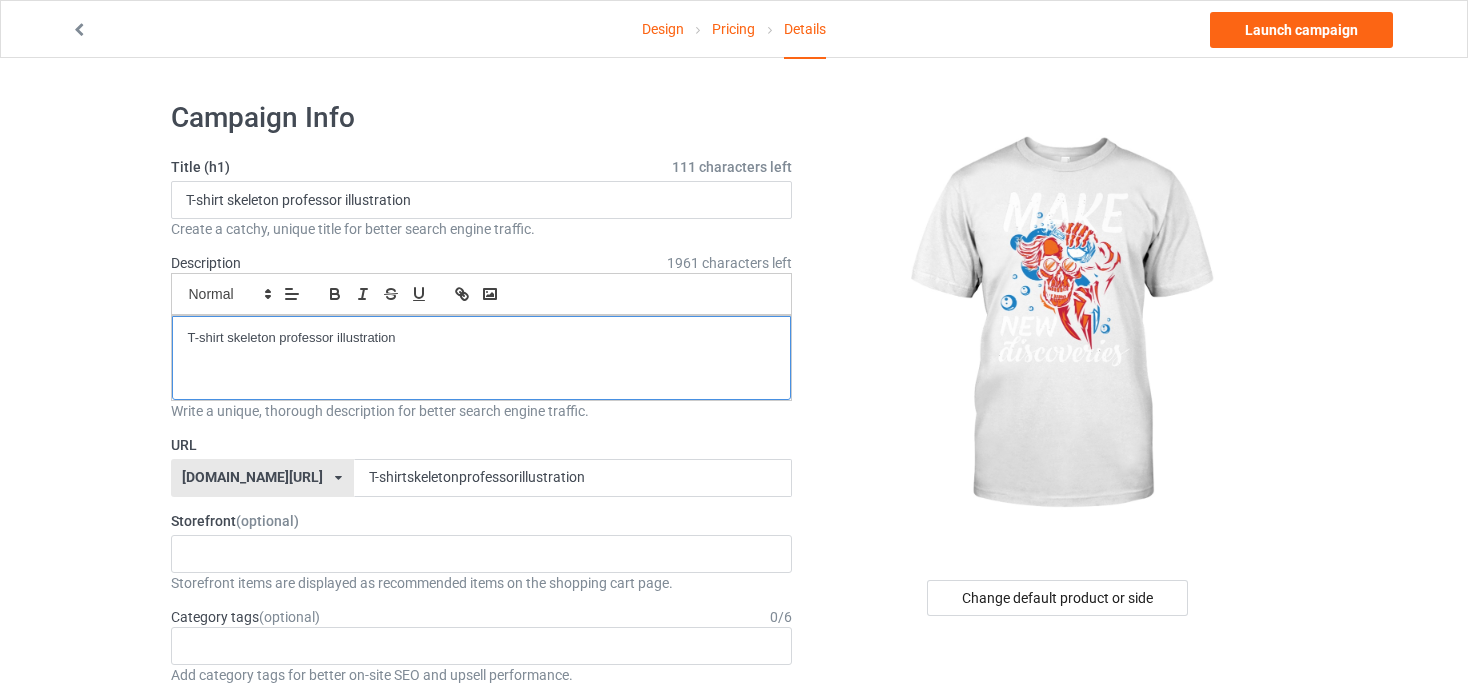 type 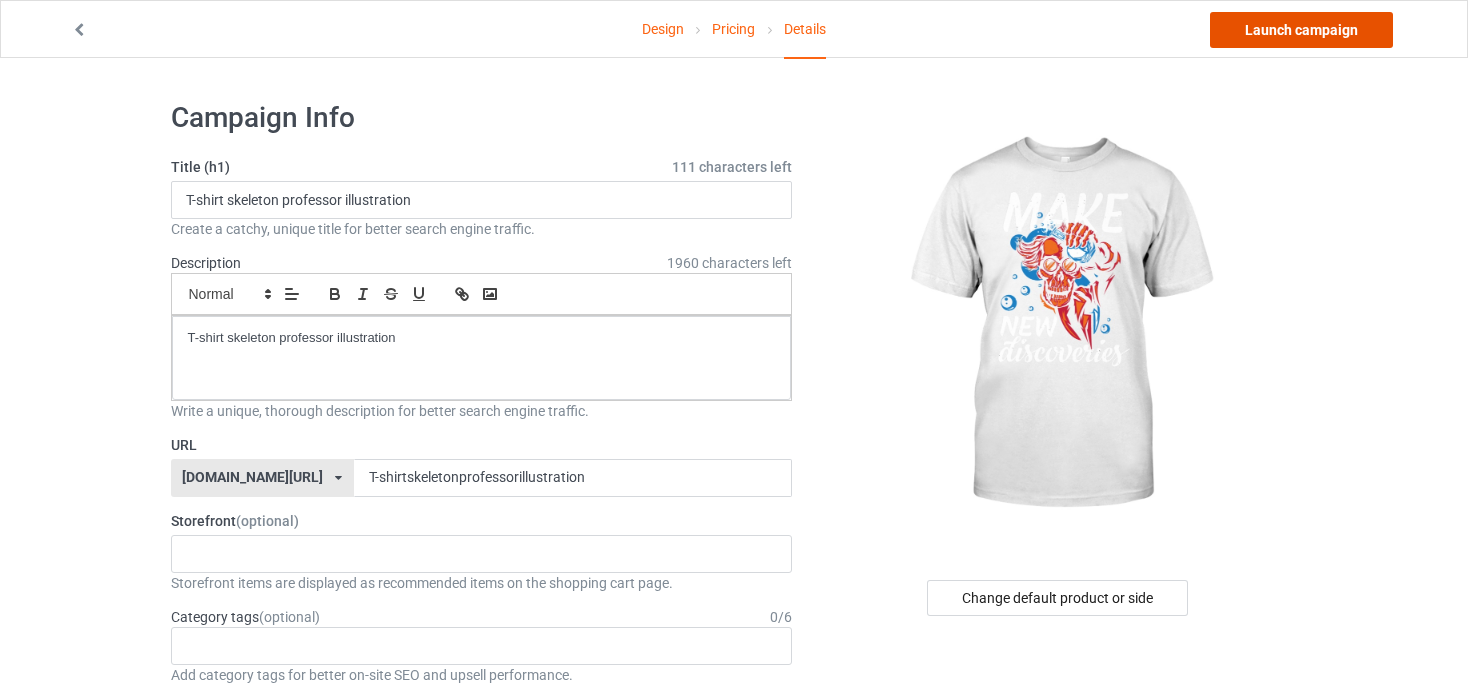 click on "Launch campaign" at bounding box center [1301, 30] 